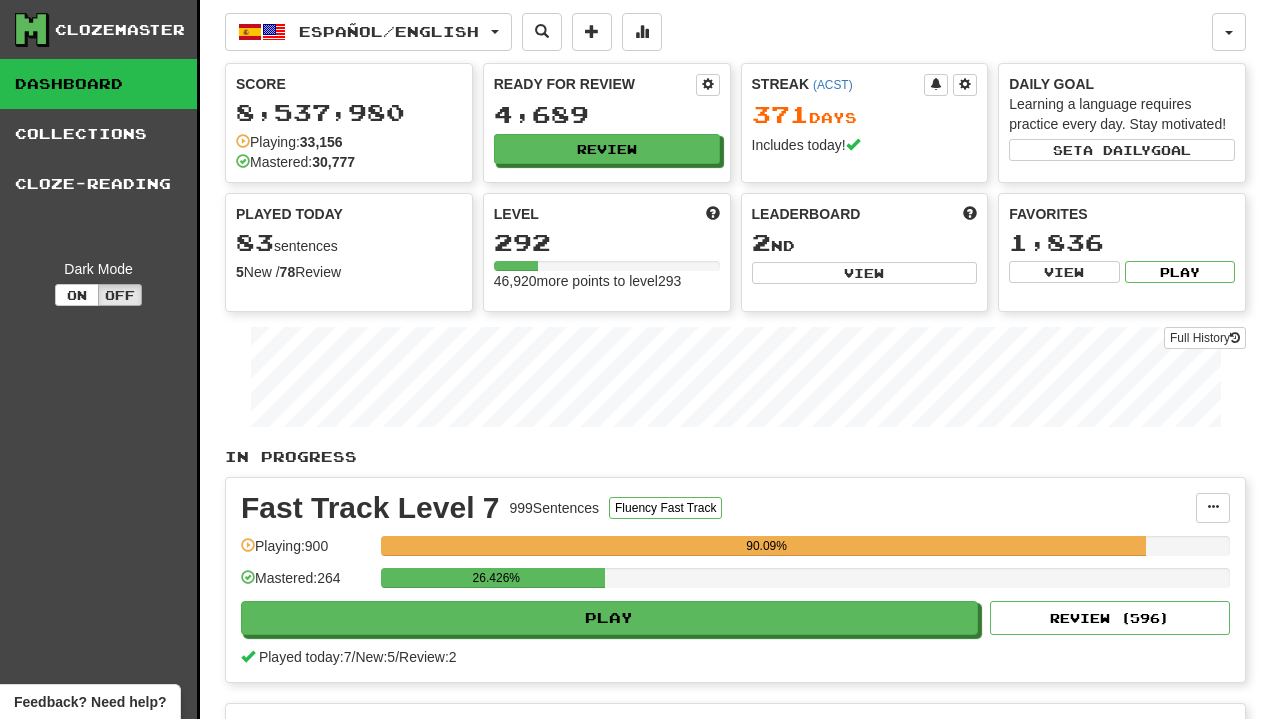 scroll, scrollTop: 0, scrollLeft: 0, axis: both 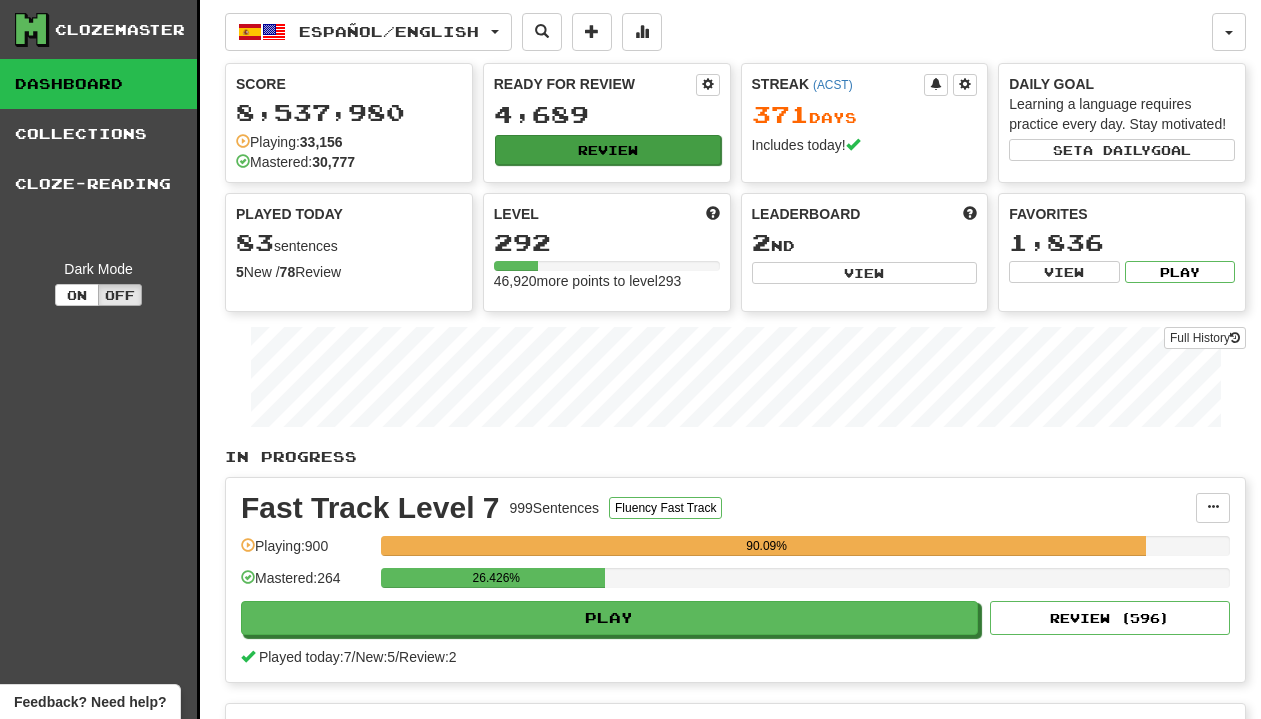 click on "Review" at bounding box center [608, 150] 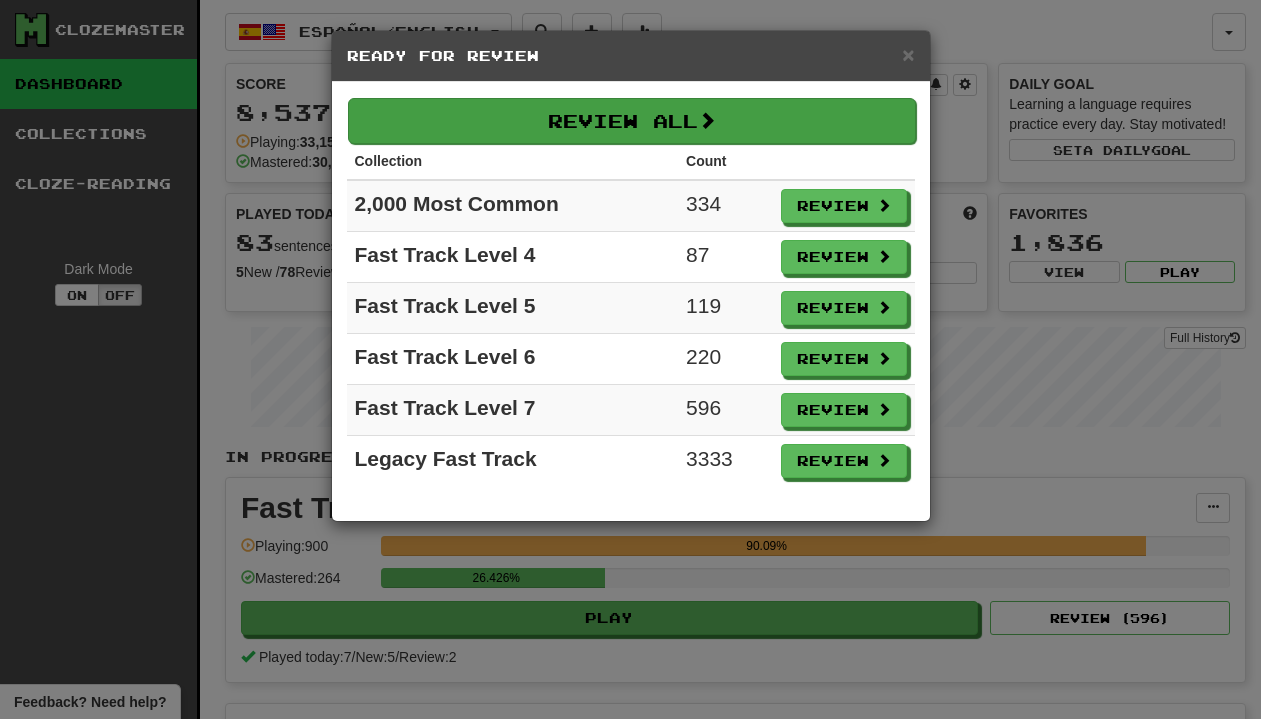 click on "Review All" at bounding box center [632, 121] 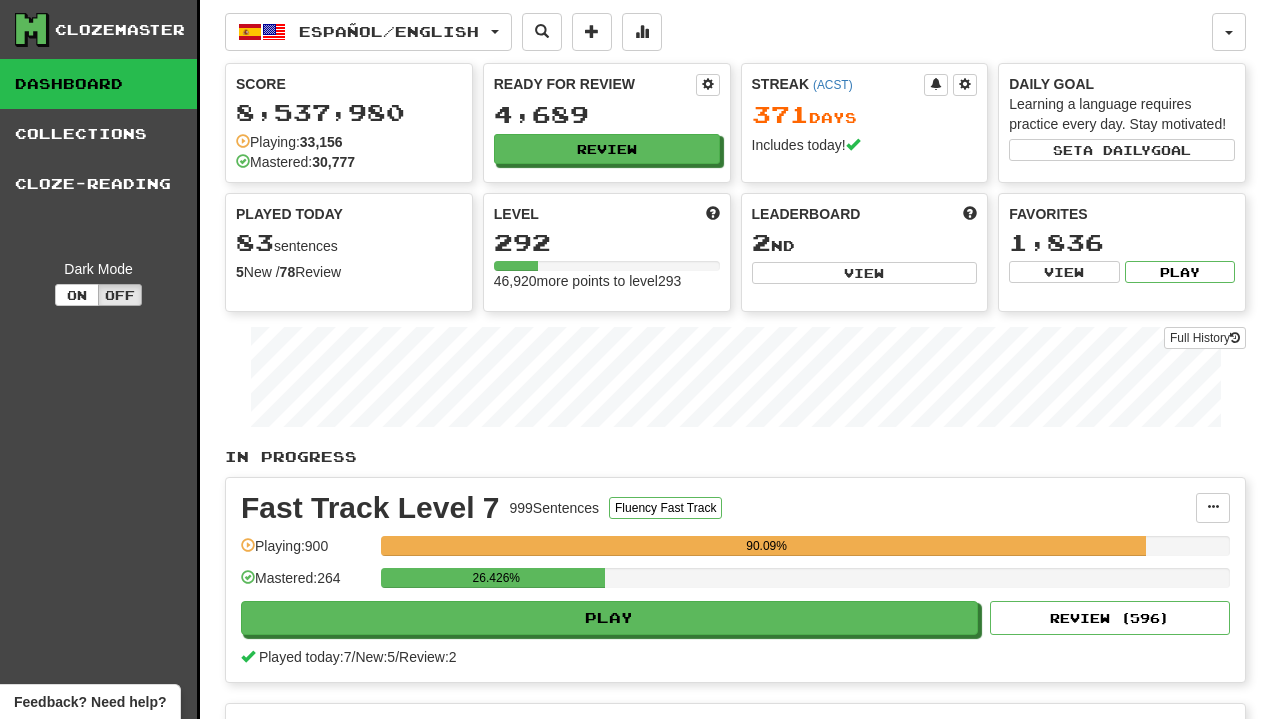 select on "********" 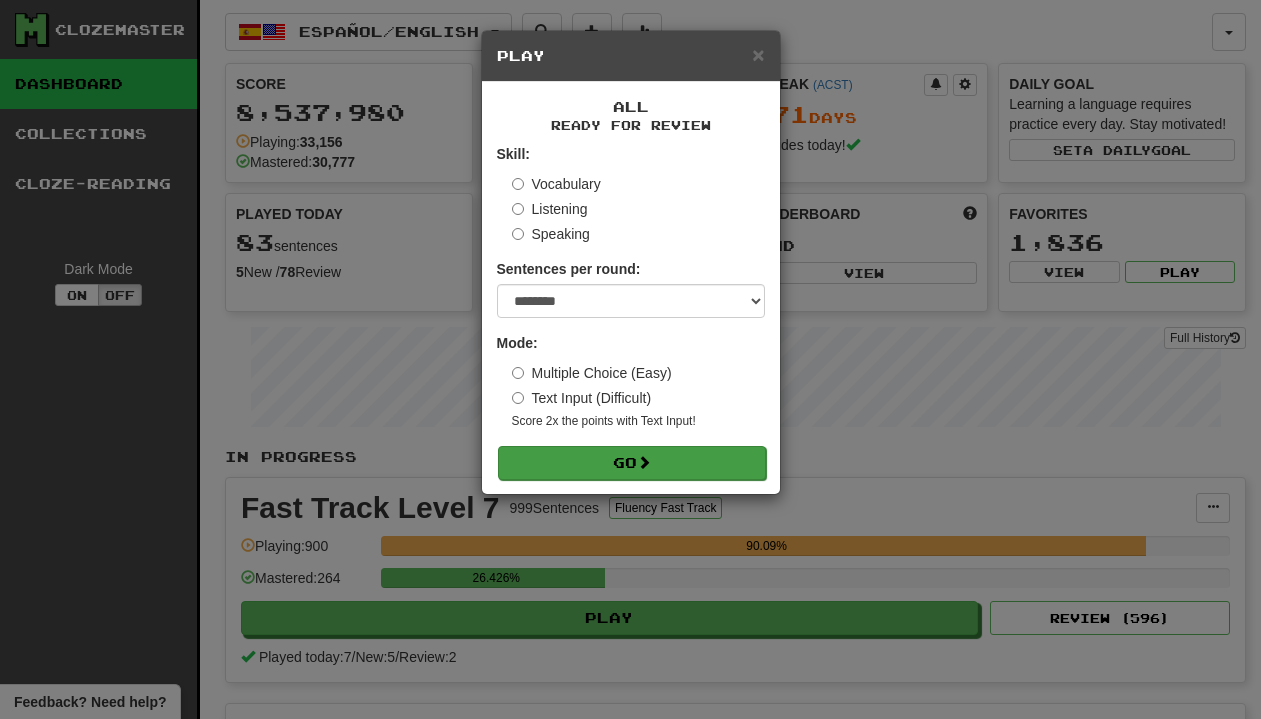click on "Go" at bounding box center (632, 463) 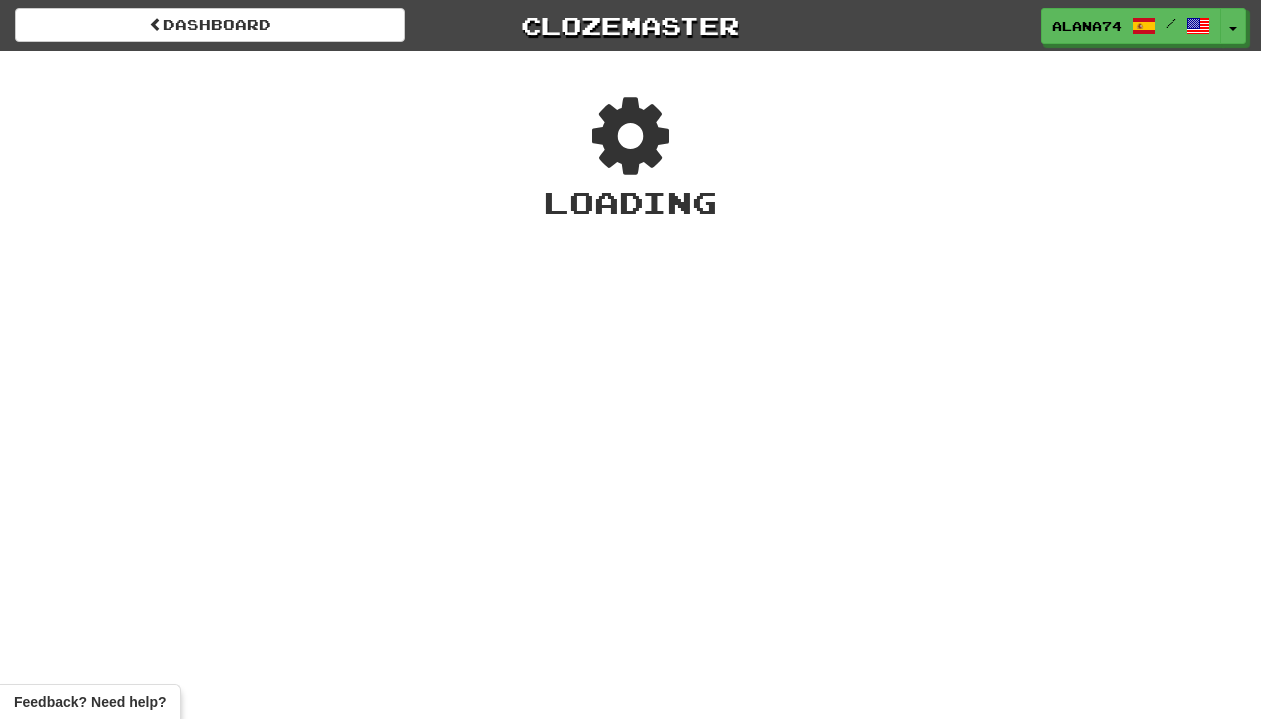 scroll, scrollTop: 0, scrollLeft: 0, axis: both 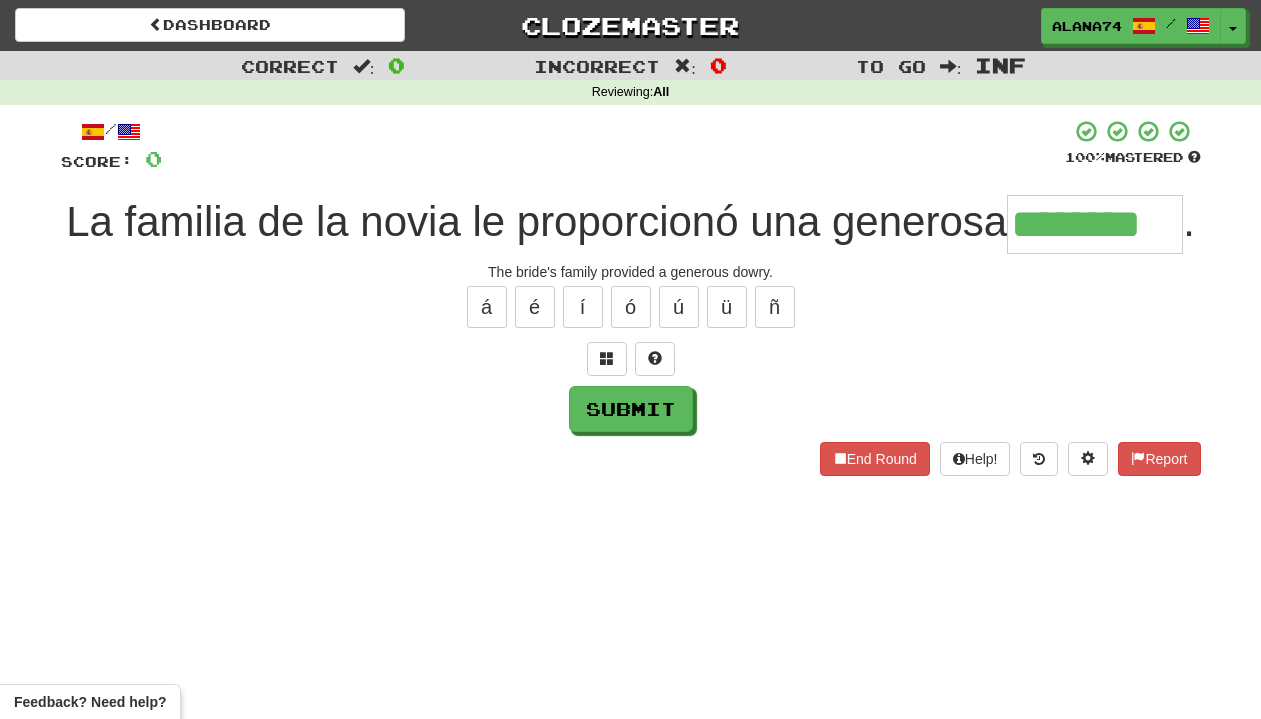type on "********" 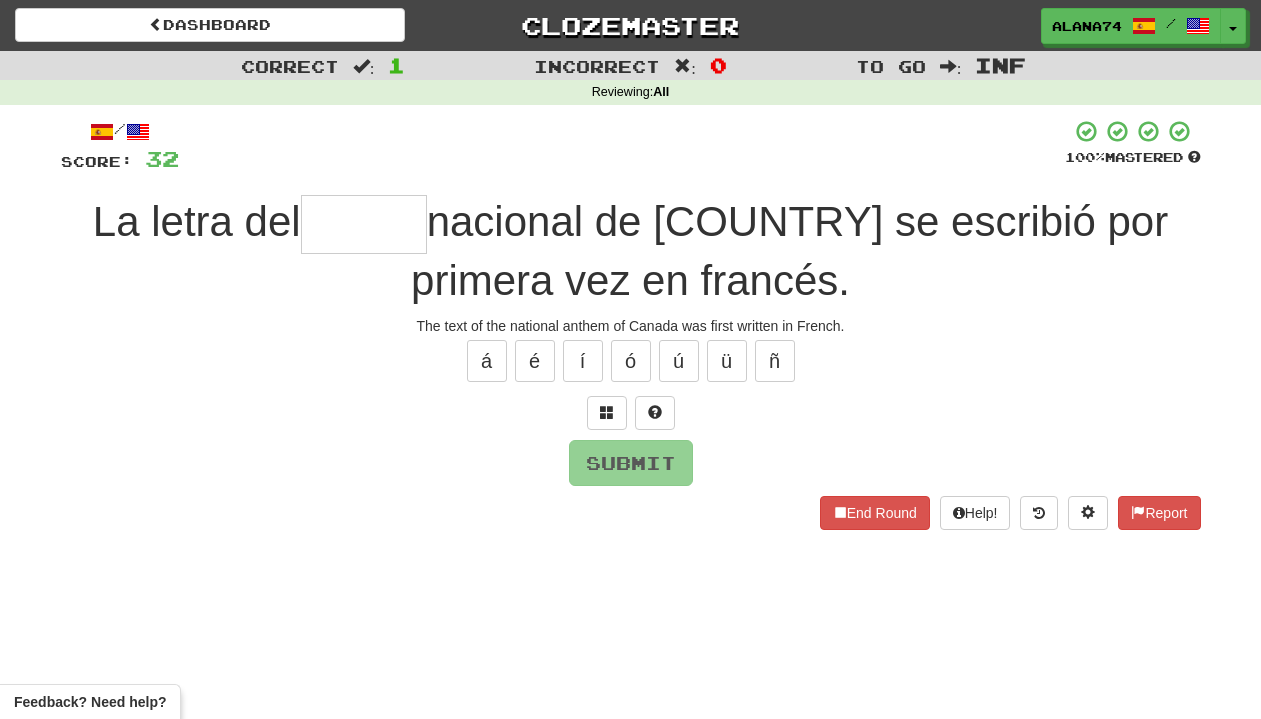 type on "*" 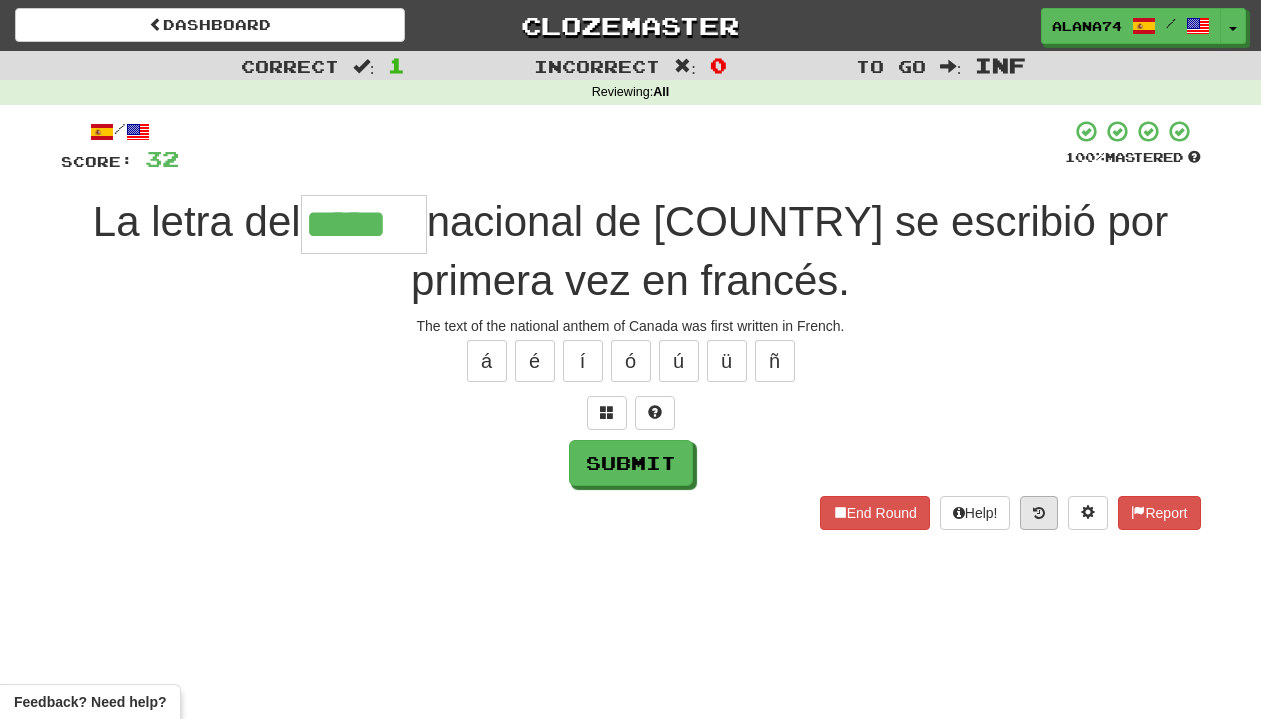 type on "*****" 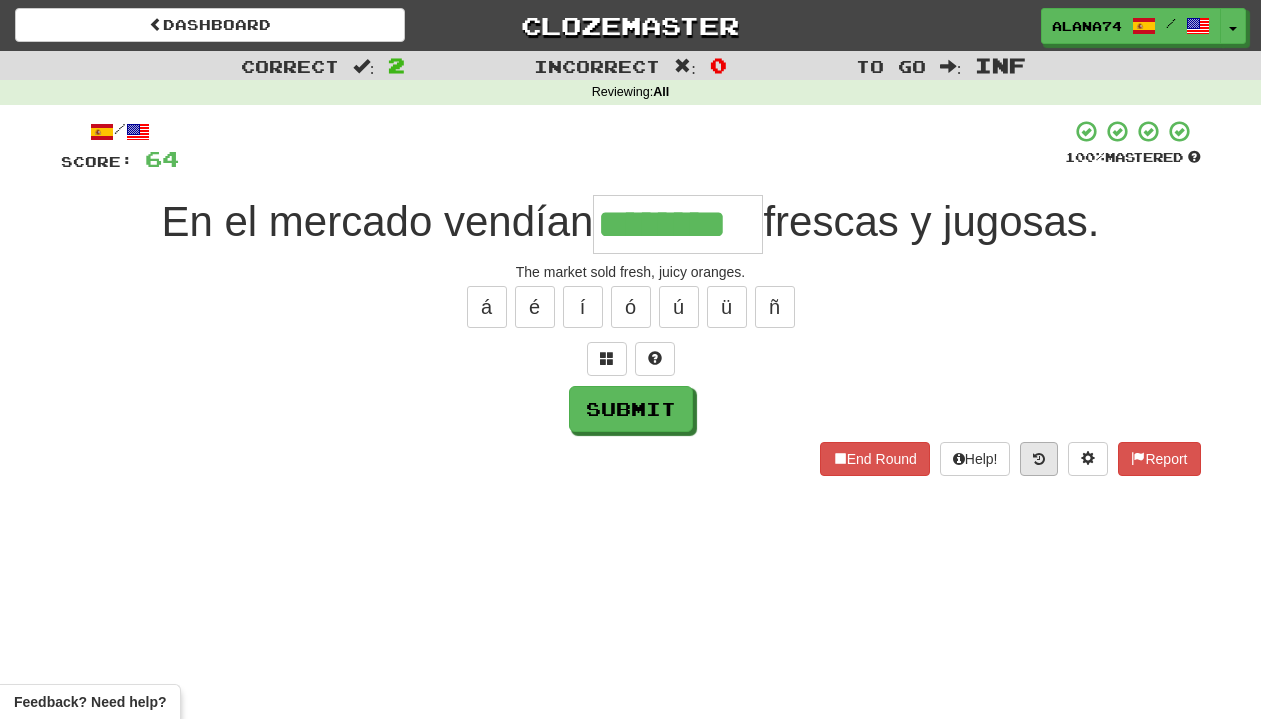 type on "********" 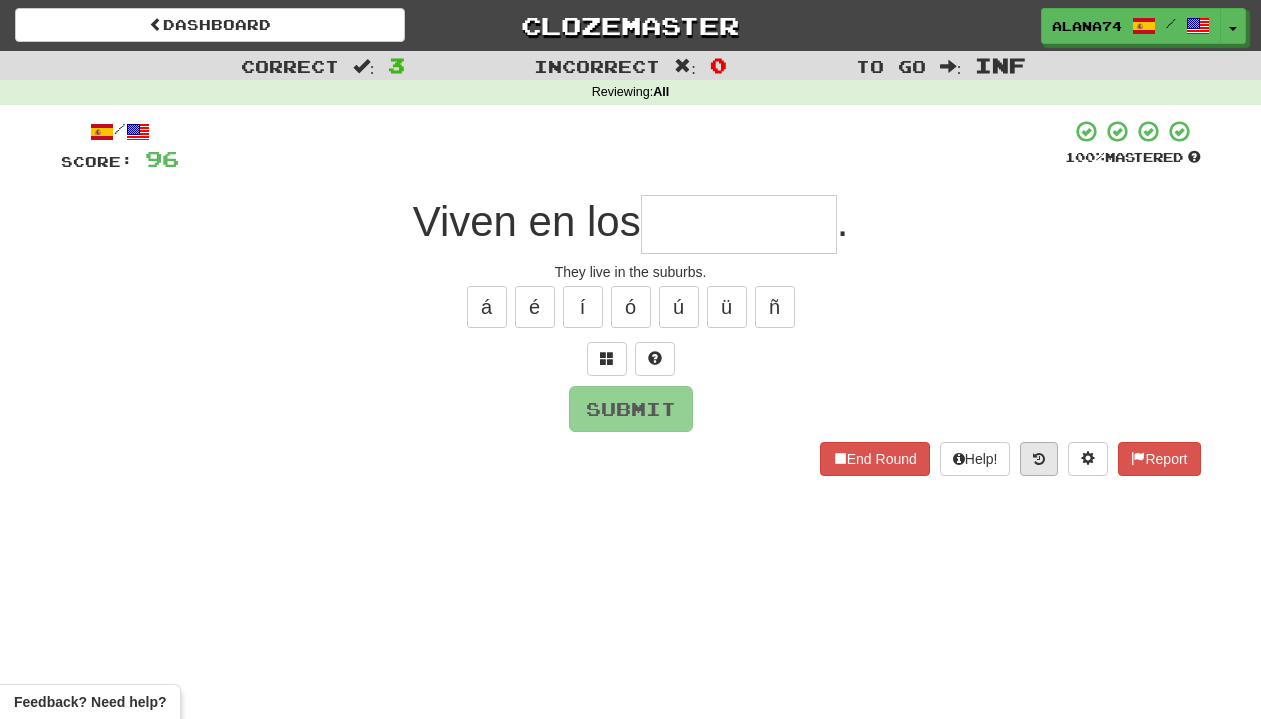 type on "*" 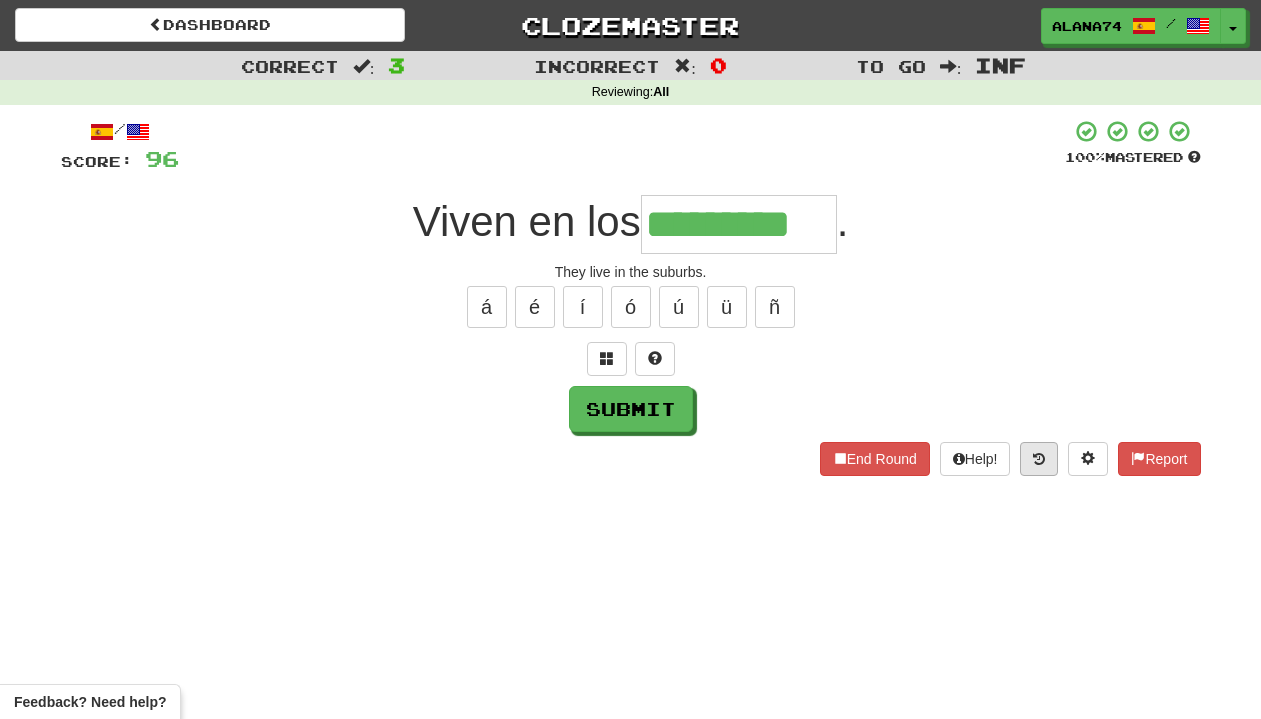 type on "*********" 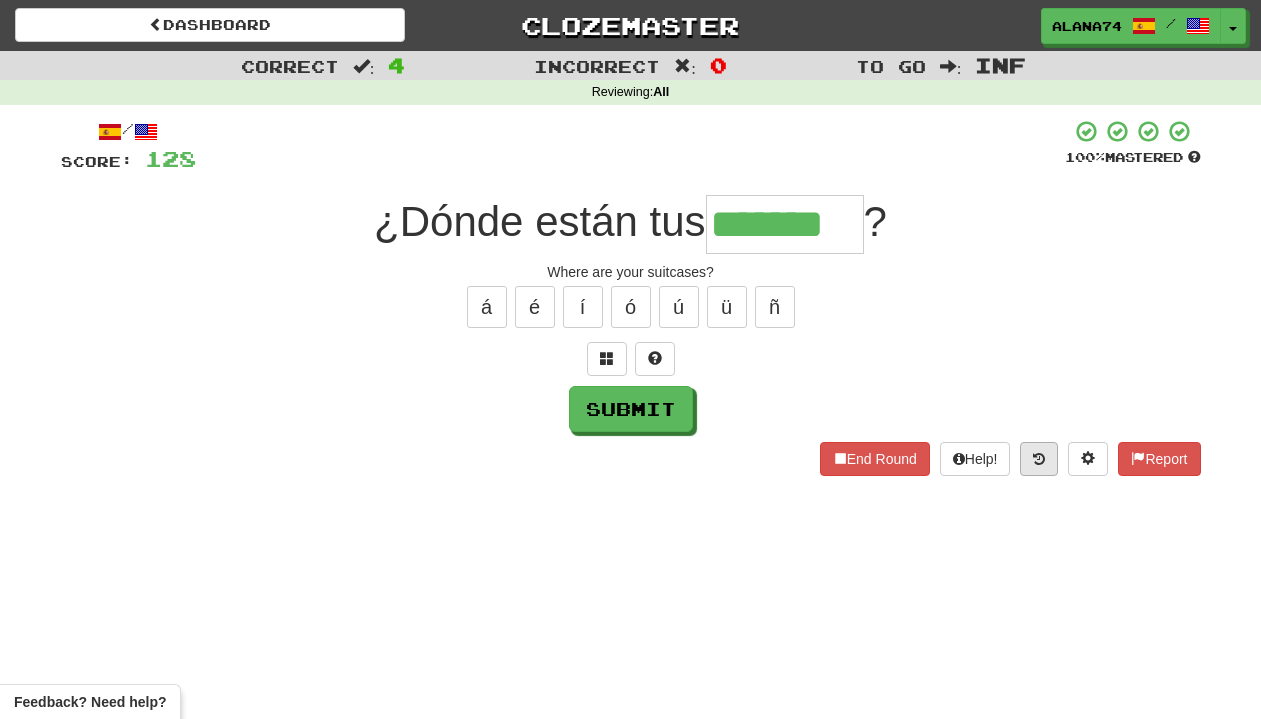 type on "*******" 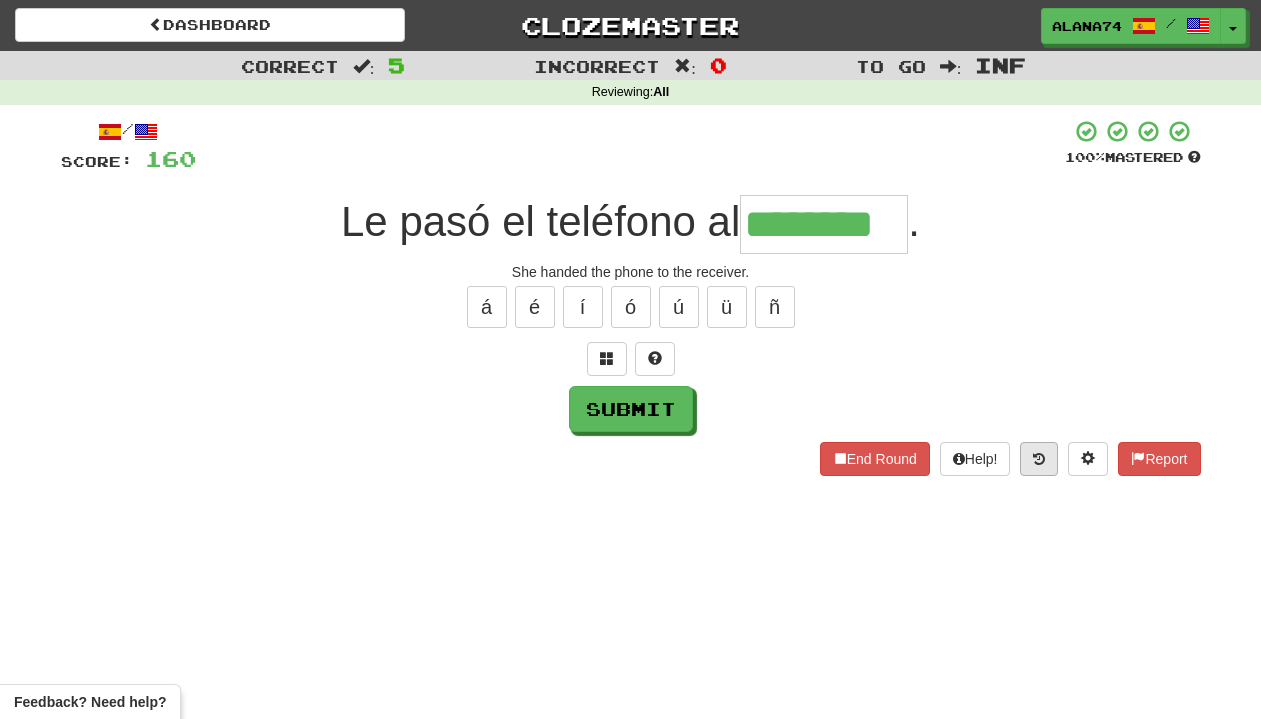 type on "********" 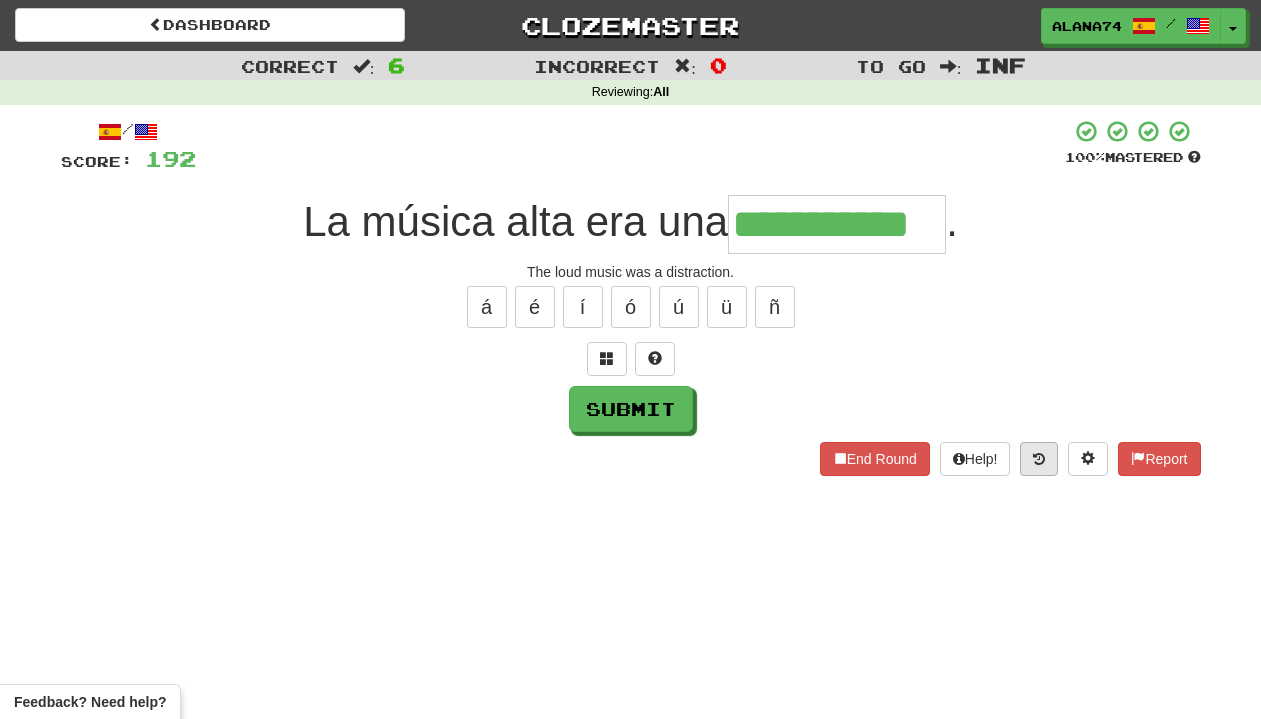 type on "**********" 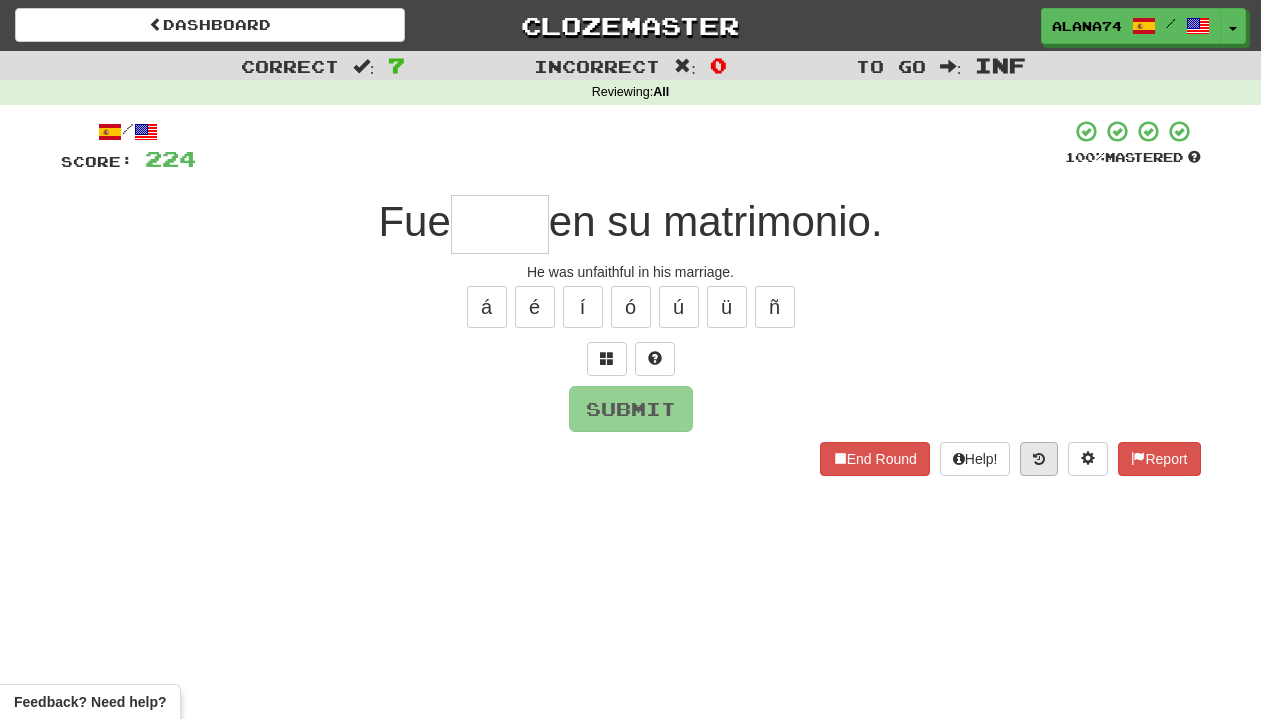 type on "*" 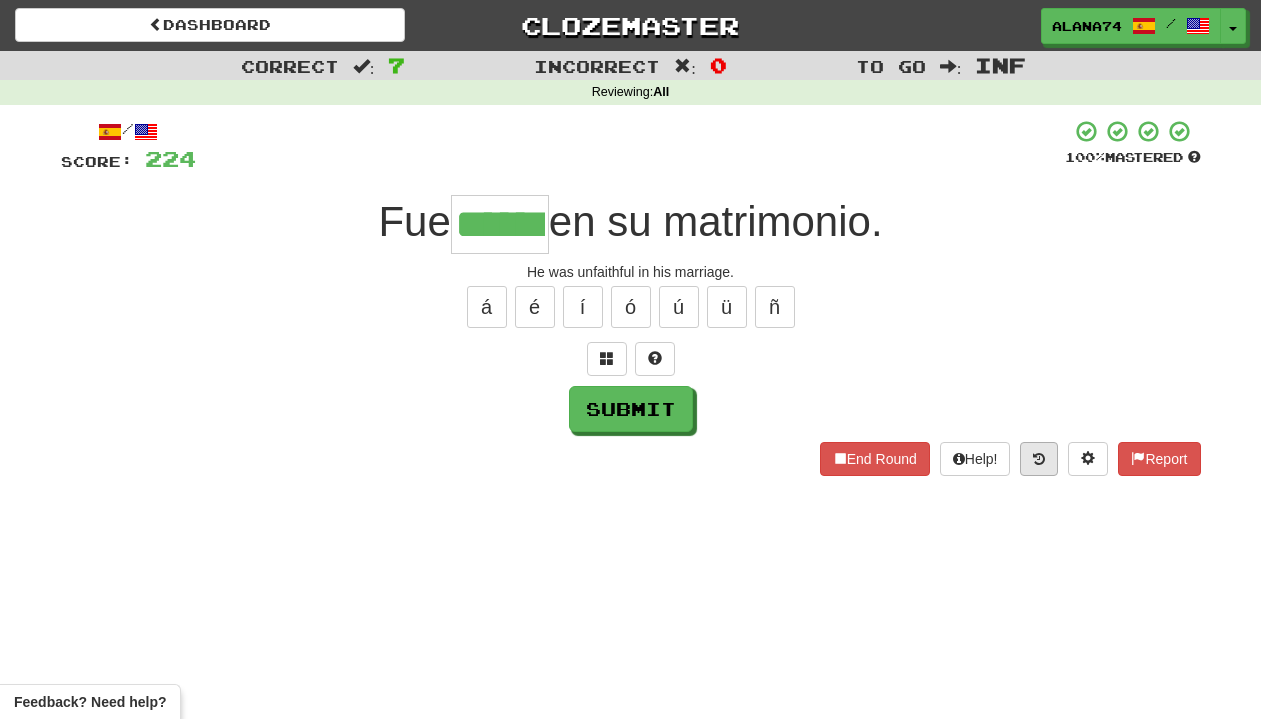 type on "******" 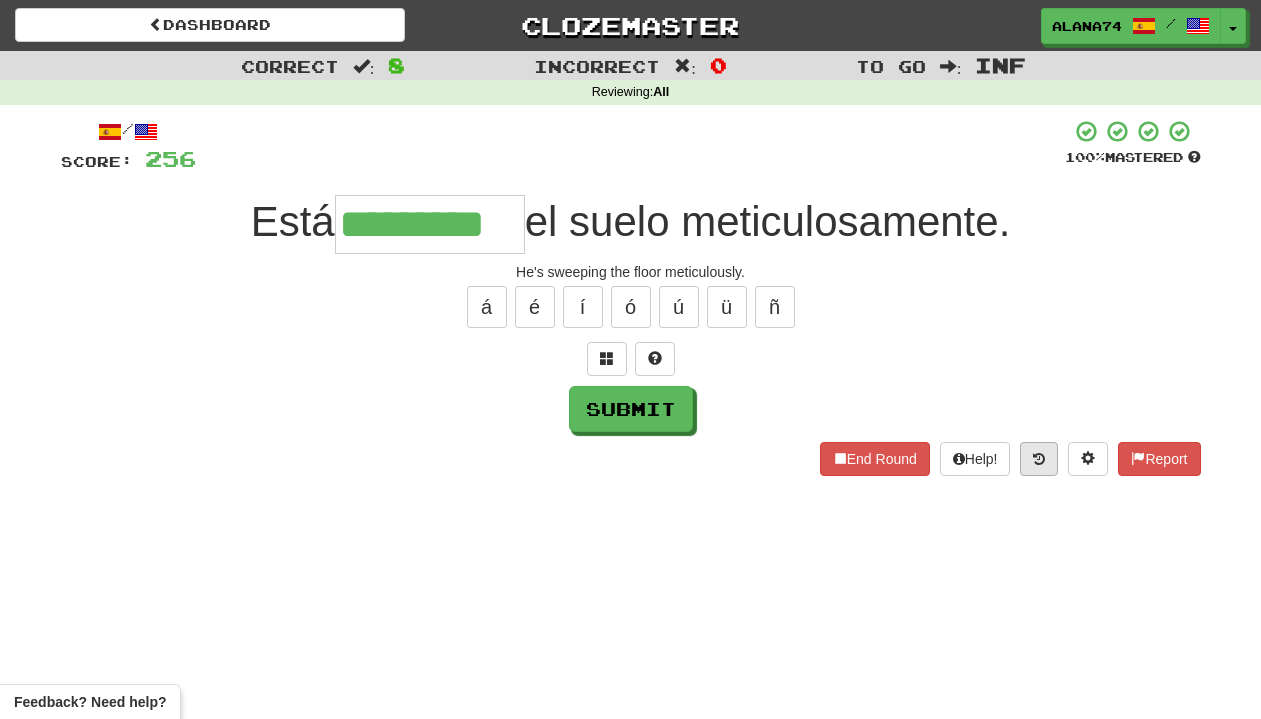 type on "*********" 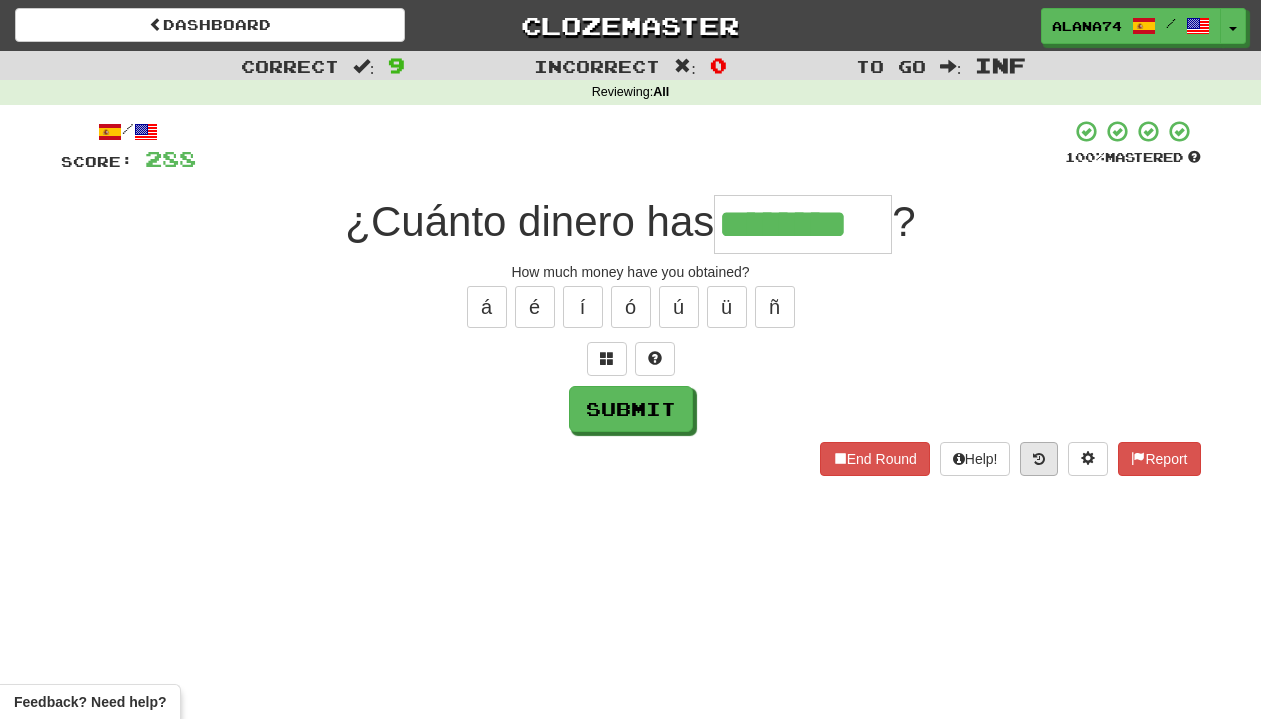 type on "********" 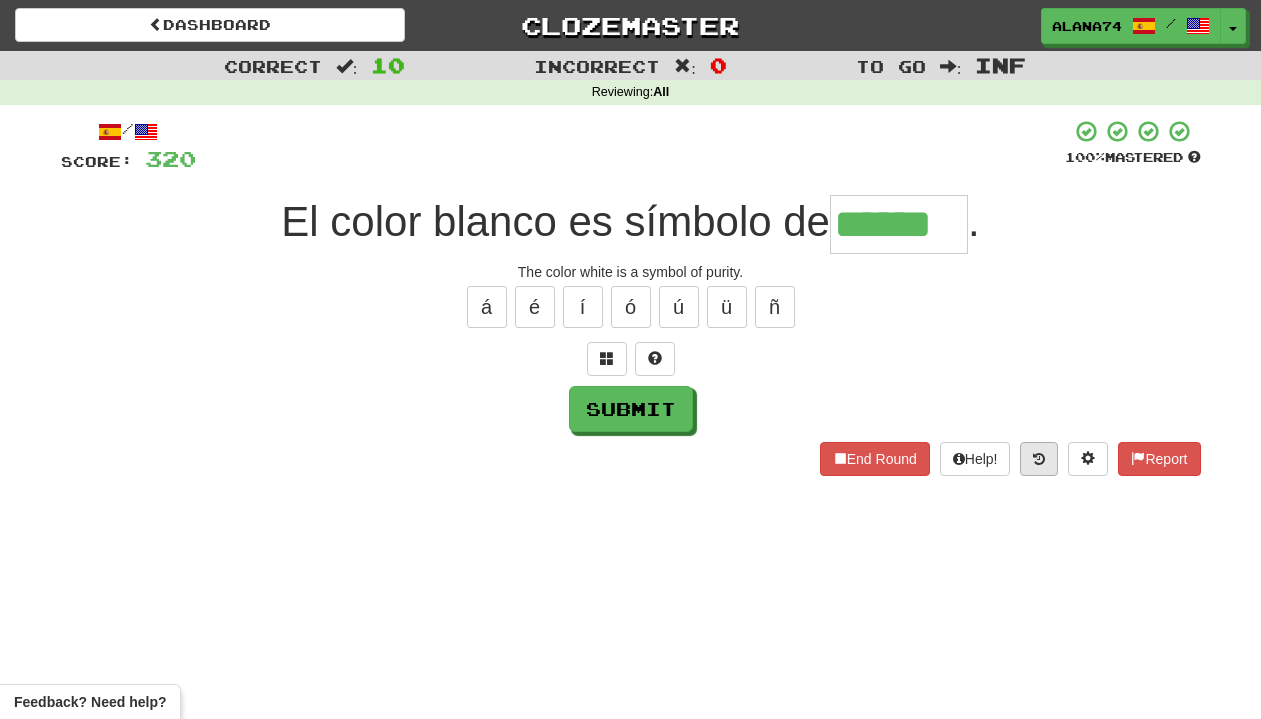 type on "******" 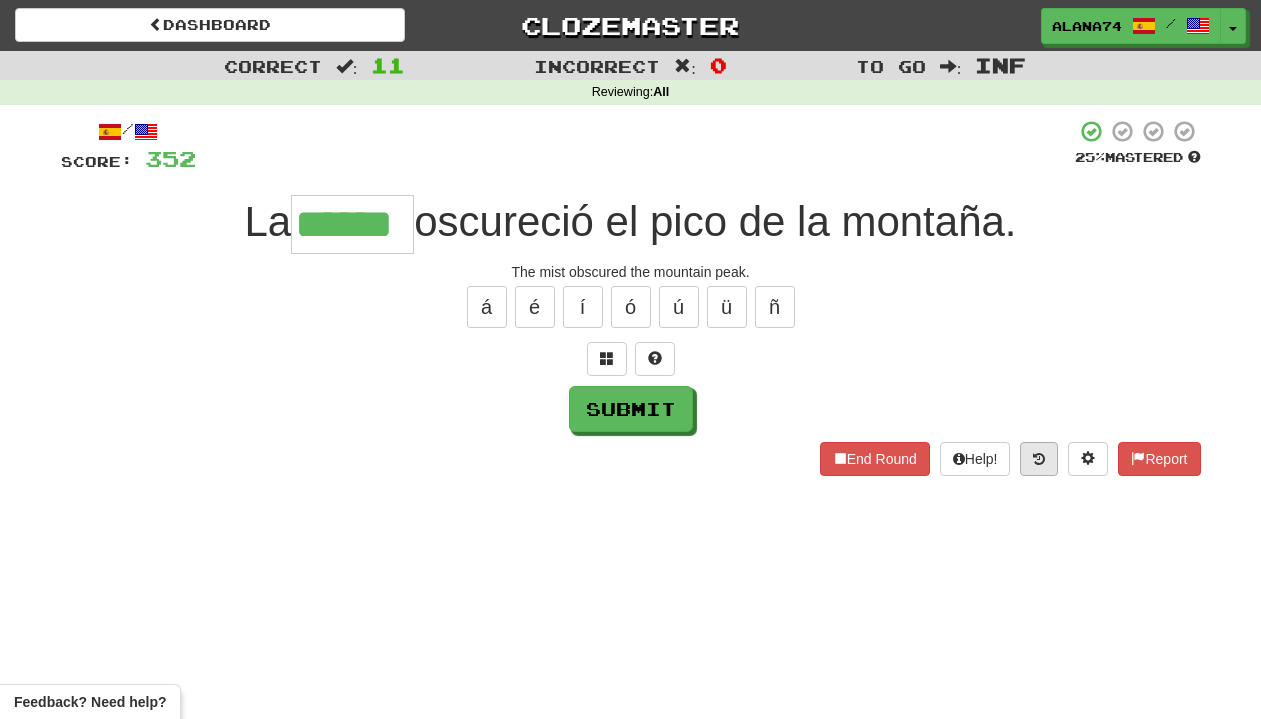 type on "******" 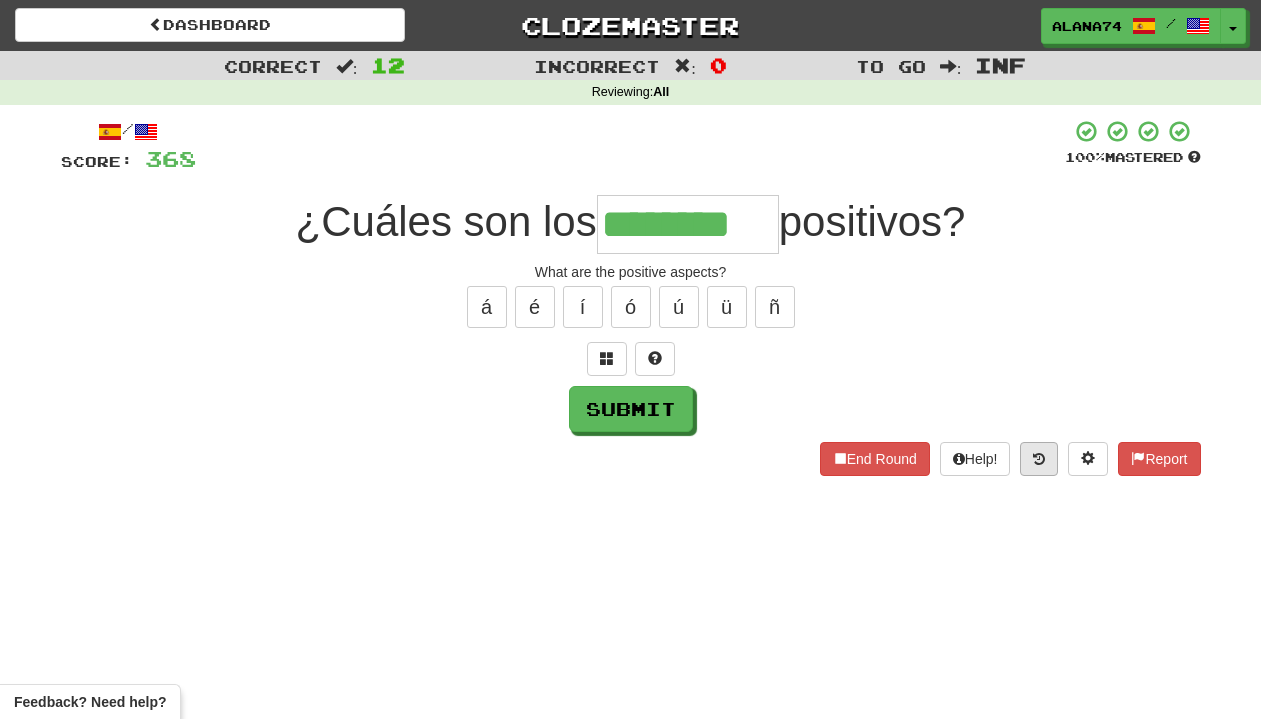 type on "********" 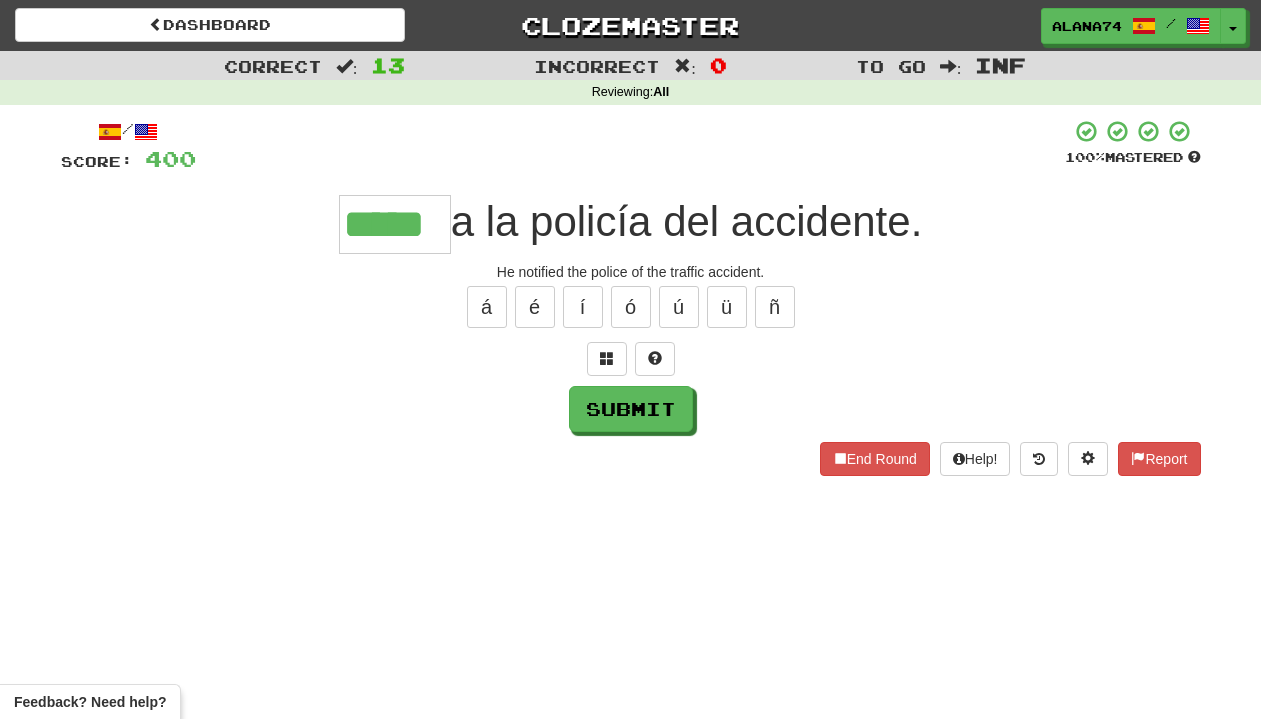 type on "*****" 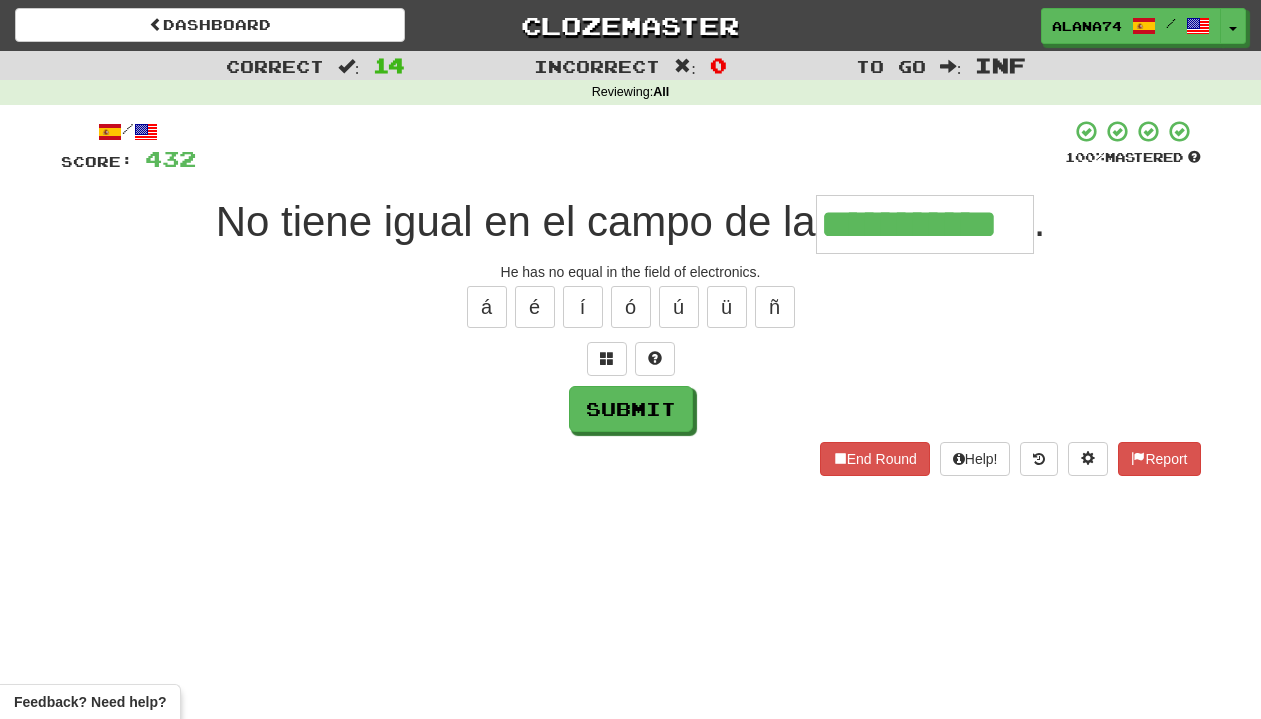 type on "**********" 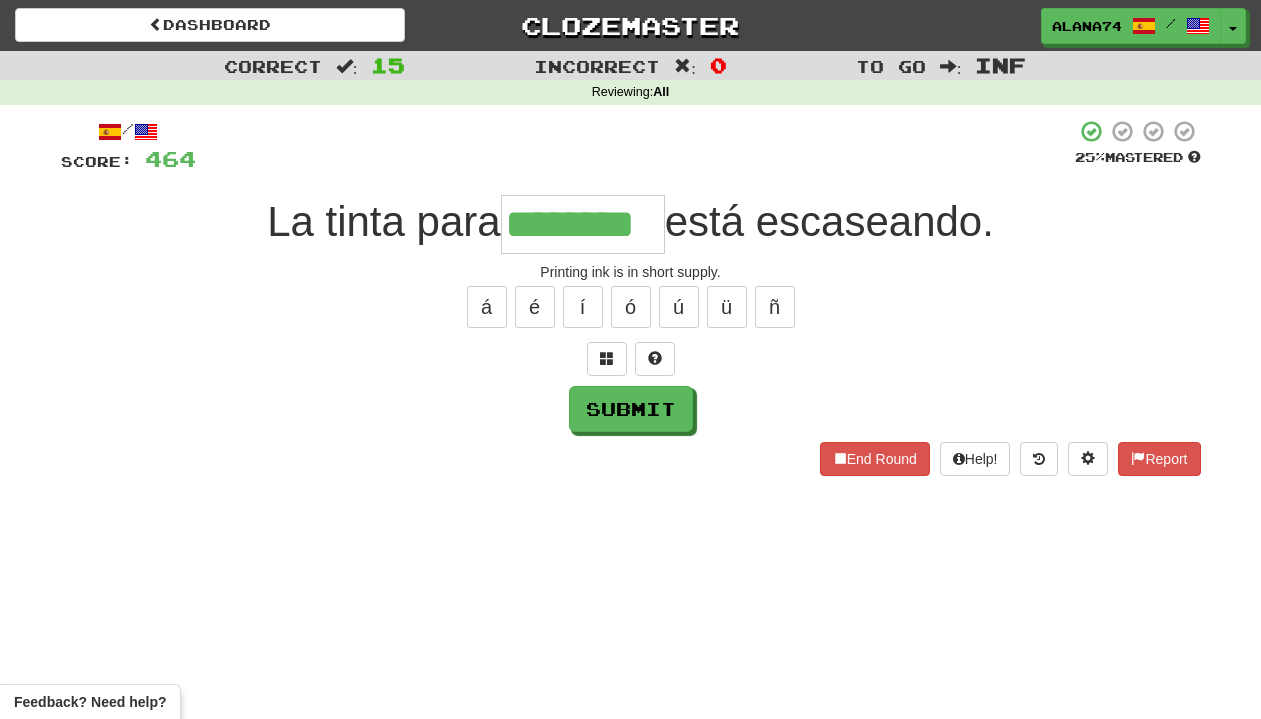 type on "********" 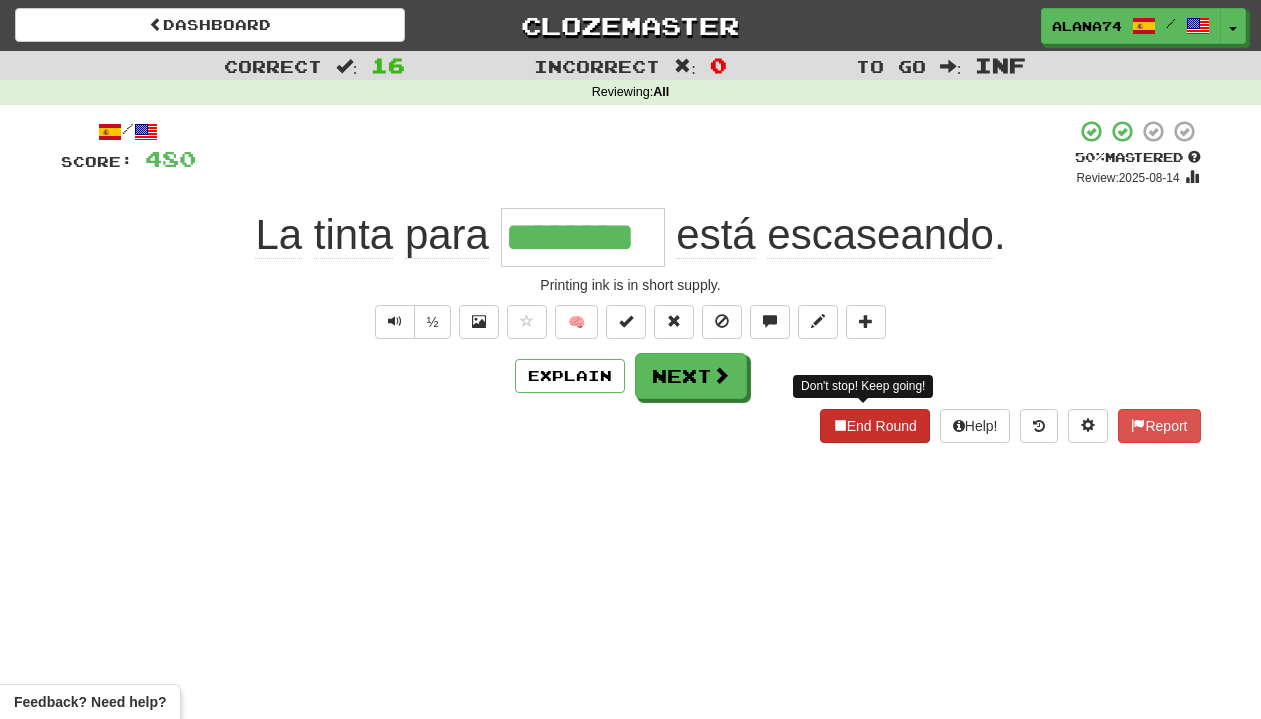click on "End Round" at bounding box center [875, 426] 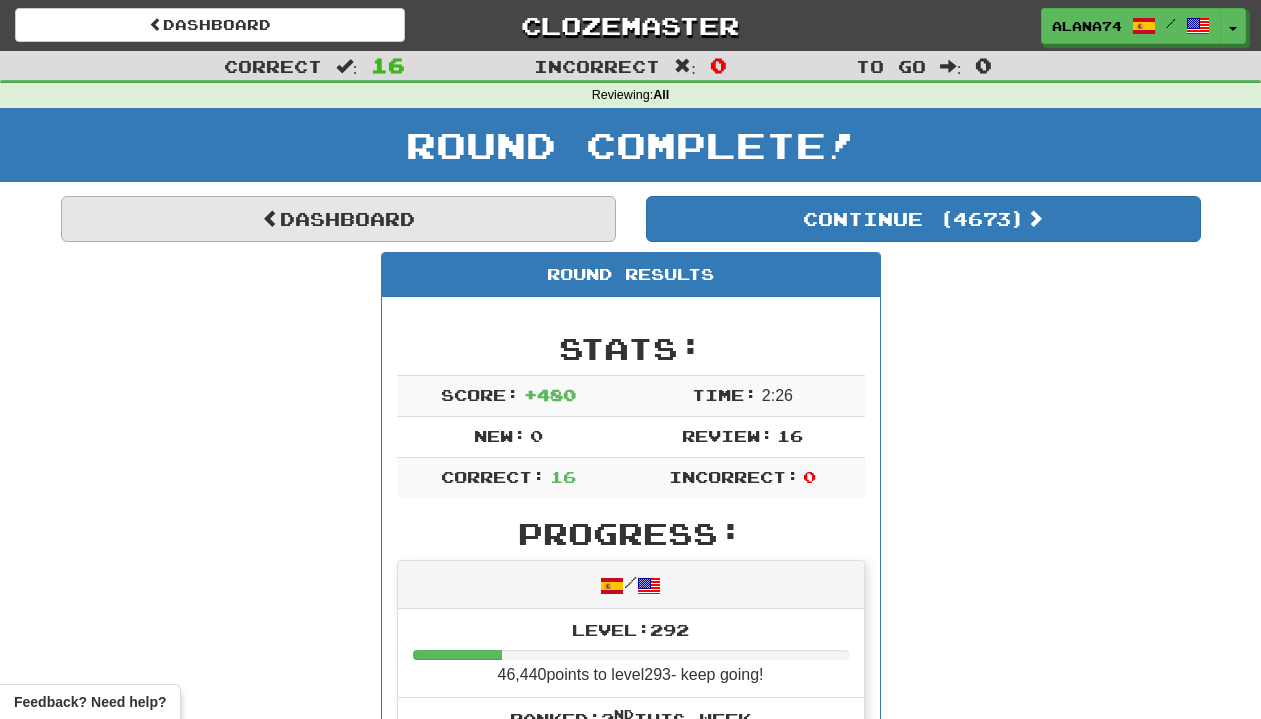 scroll, scrollTop: 0, scrollLeft: 0, axis: both 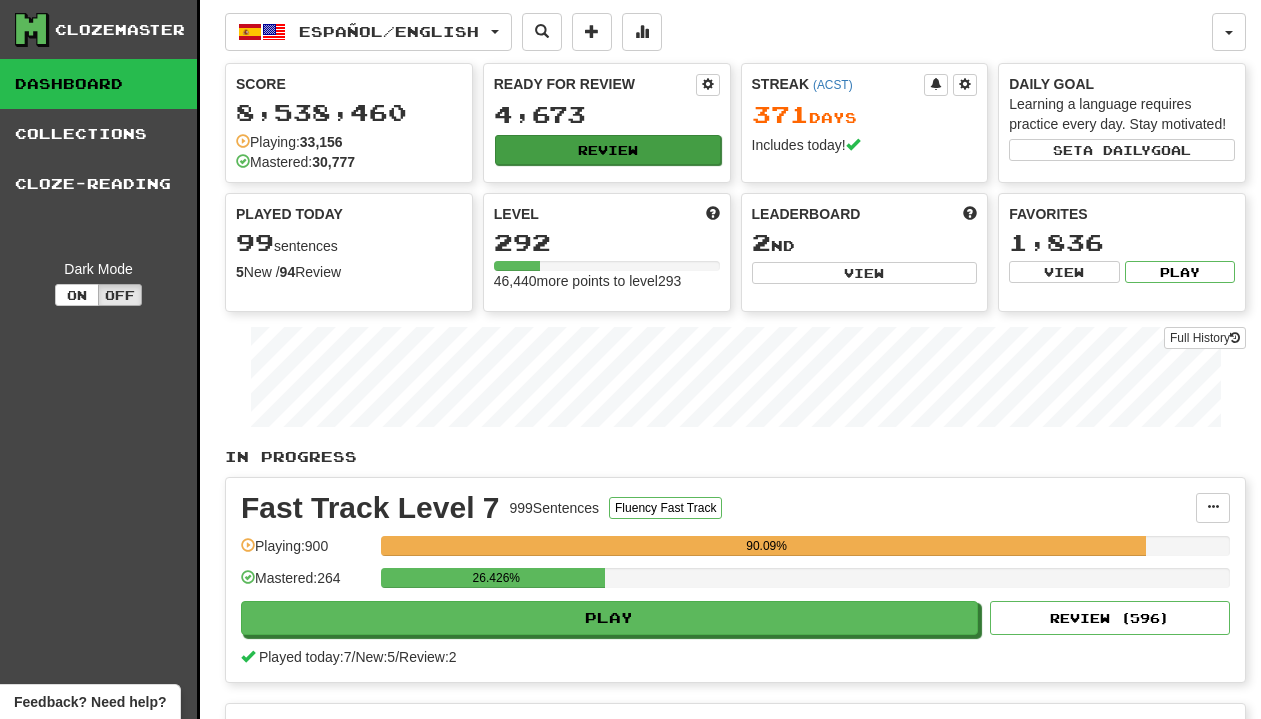 click on "Review" at bounding box center [608, 150] 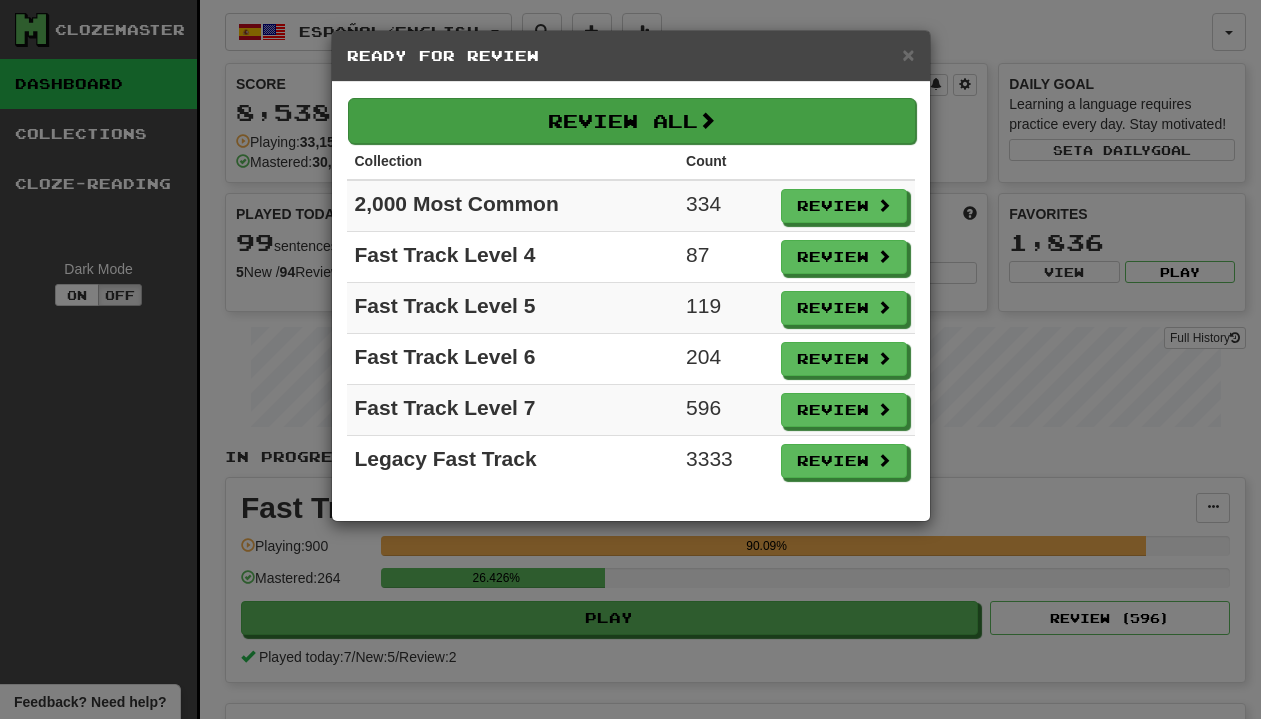 click on "Review All" at bounding box center (632, 121) 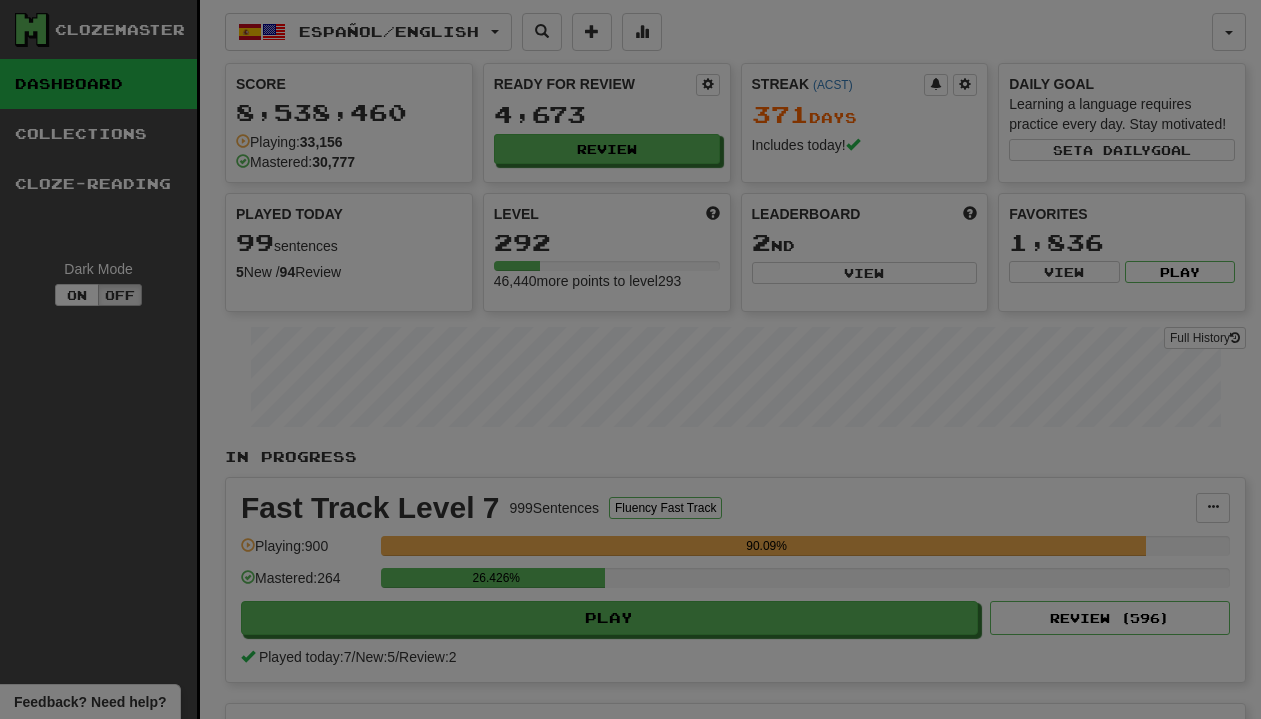 select on "********" 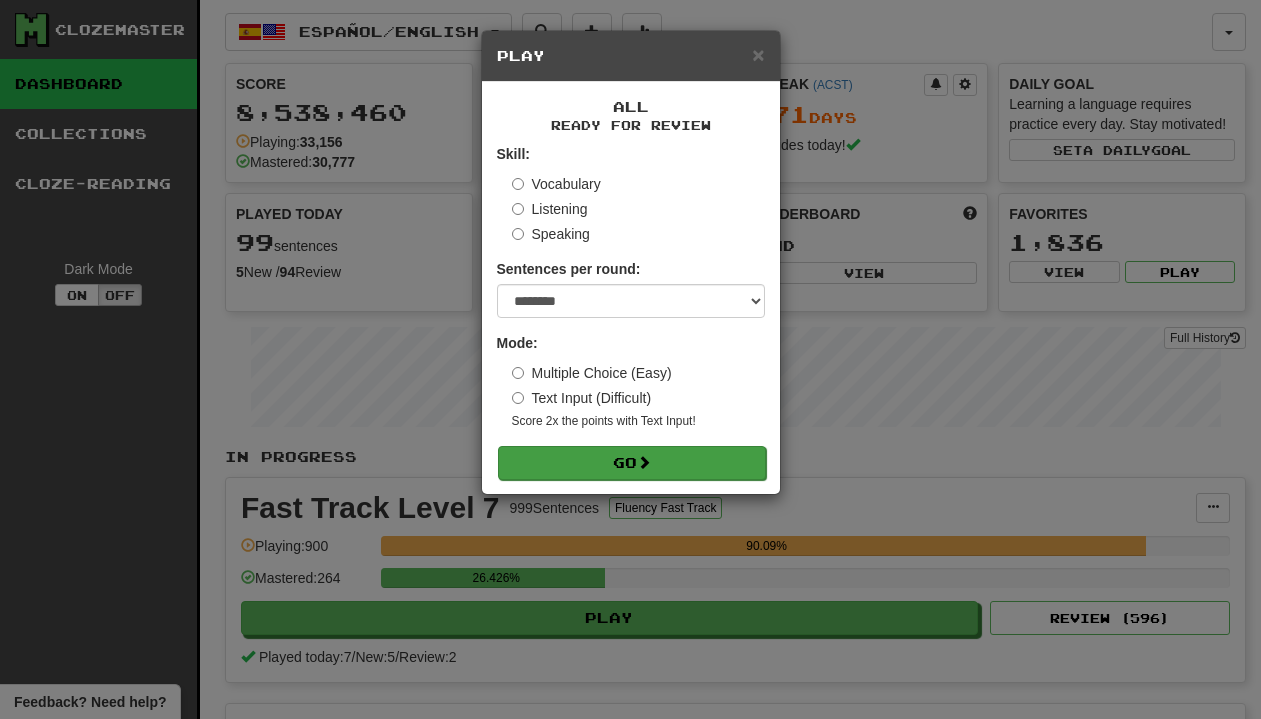 click on "Go" at bounding box center [632, 463] 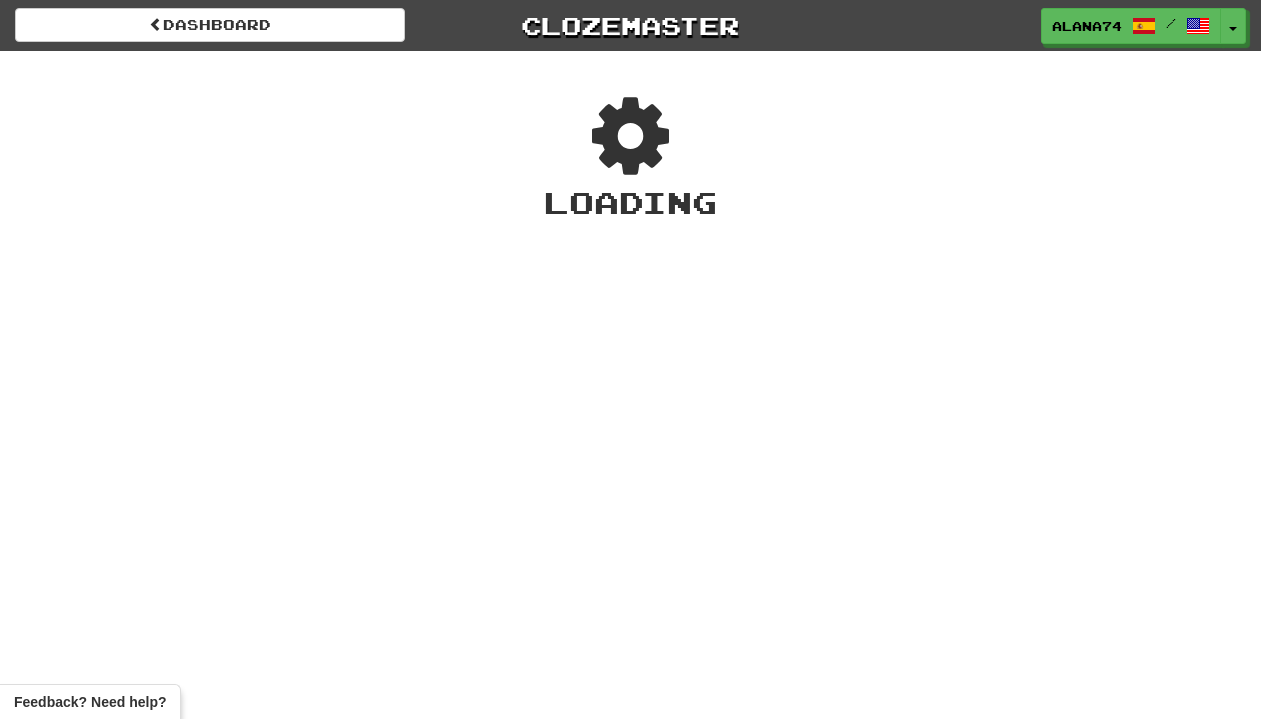 scroll, scrollTop: 0, scrollLeft: 0, axis: both 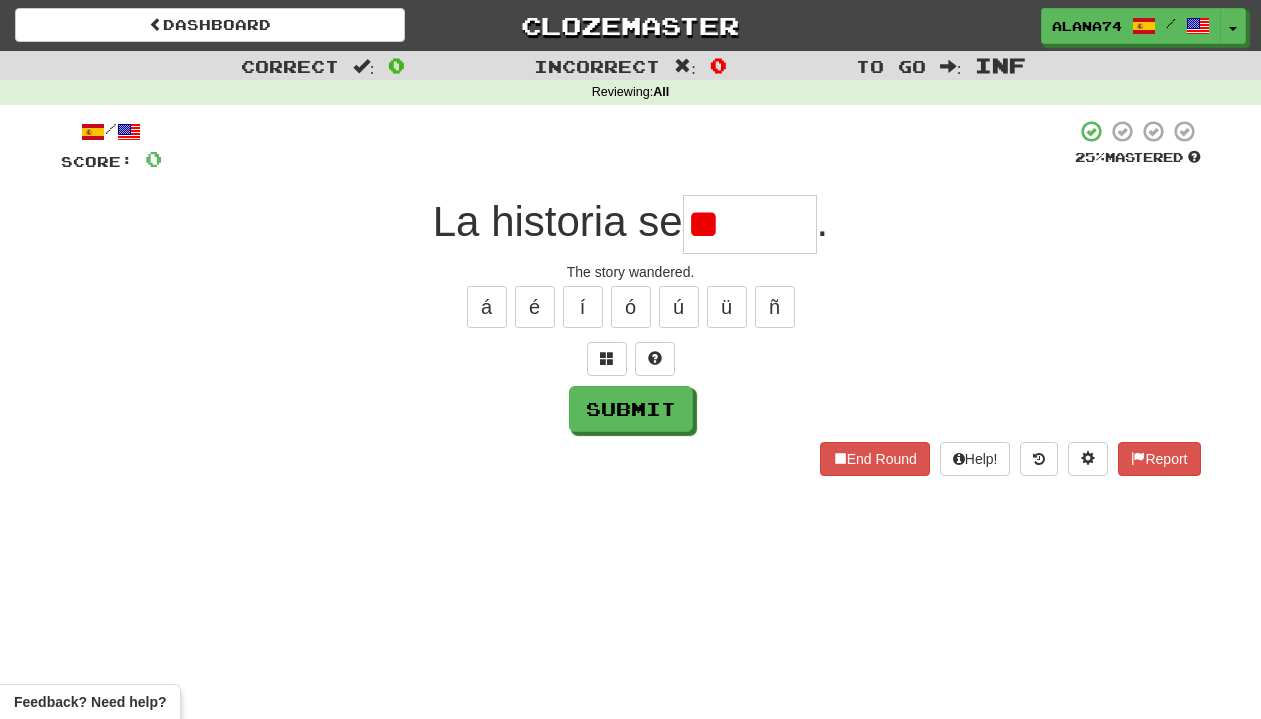 type on "*" 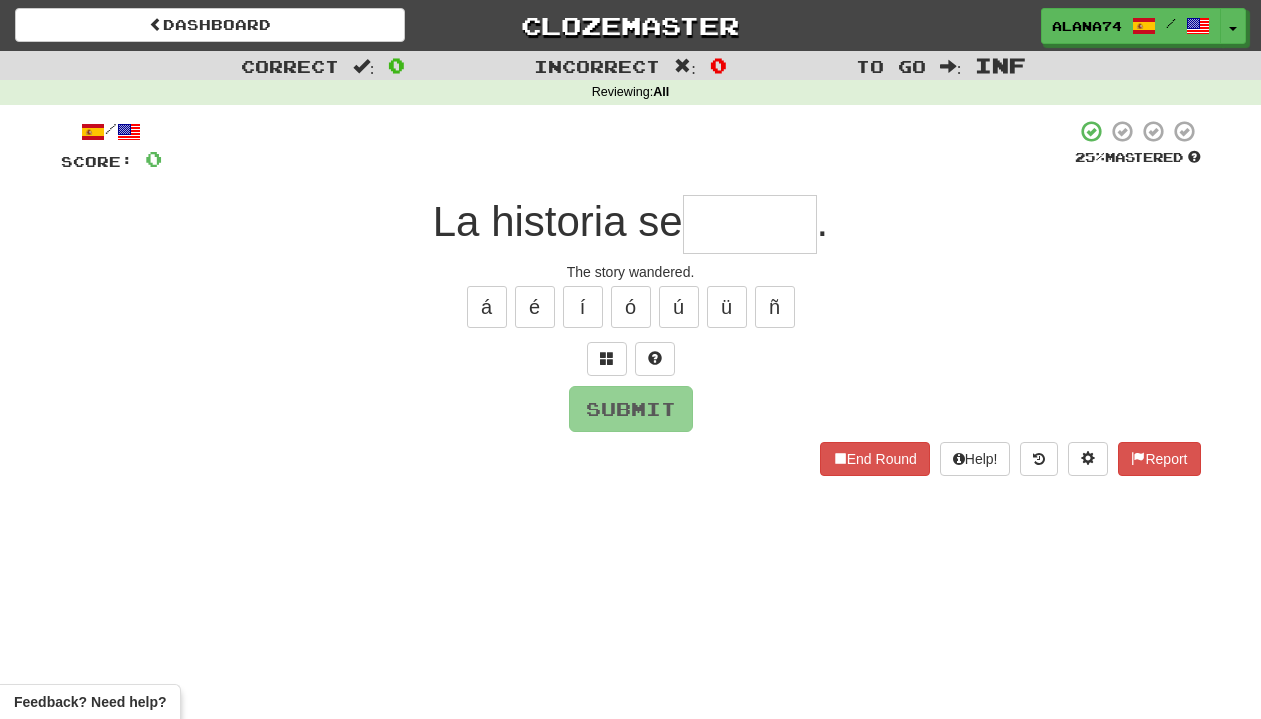 type on "*" 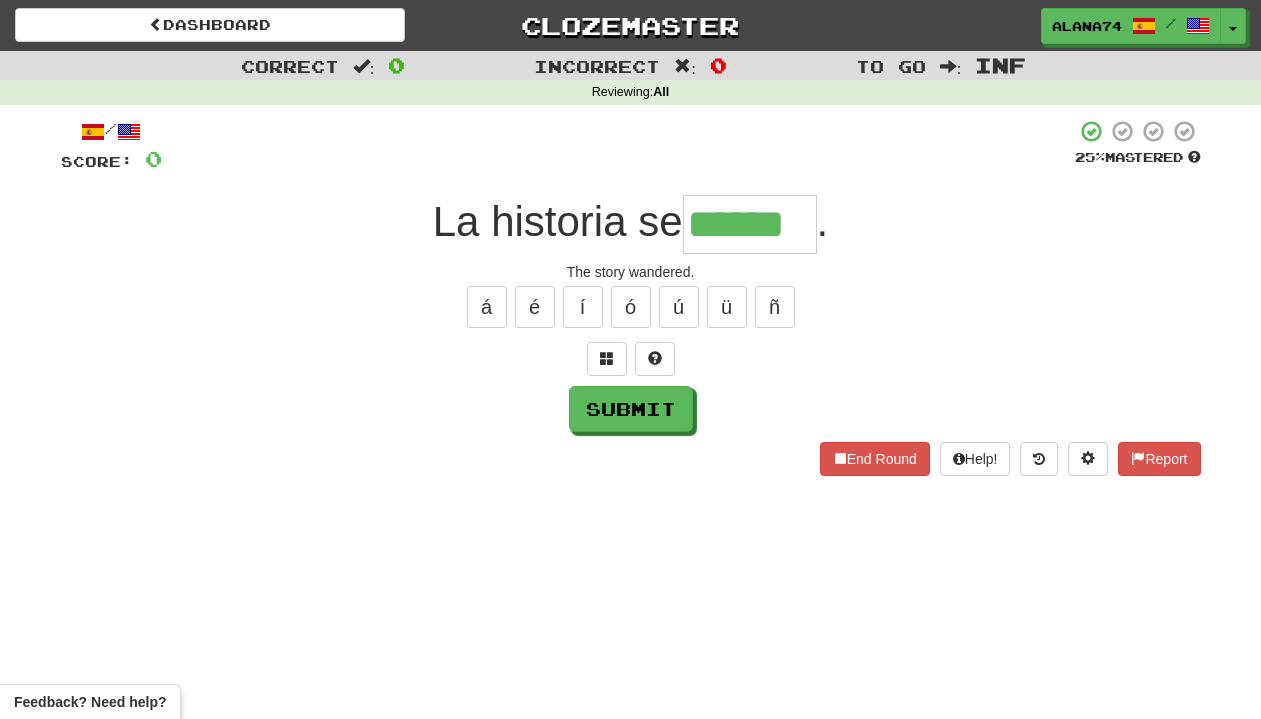 type on "******" 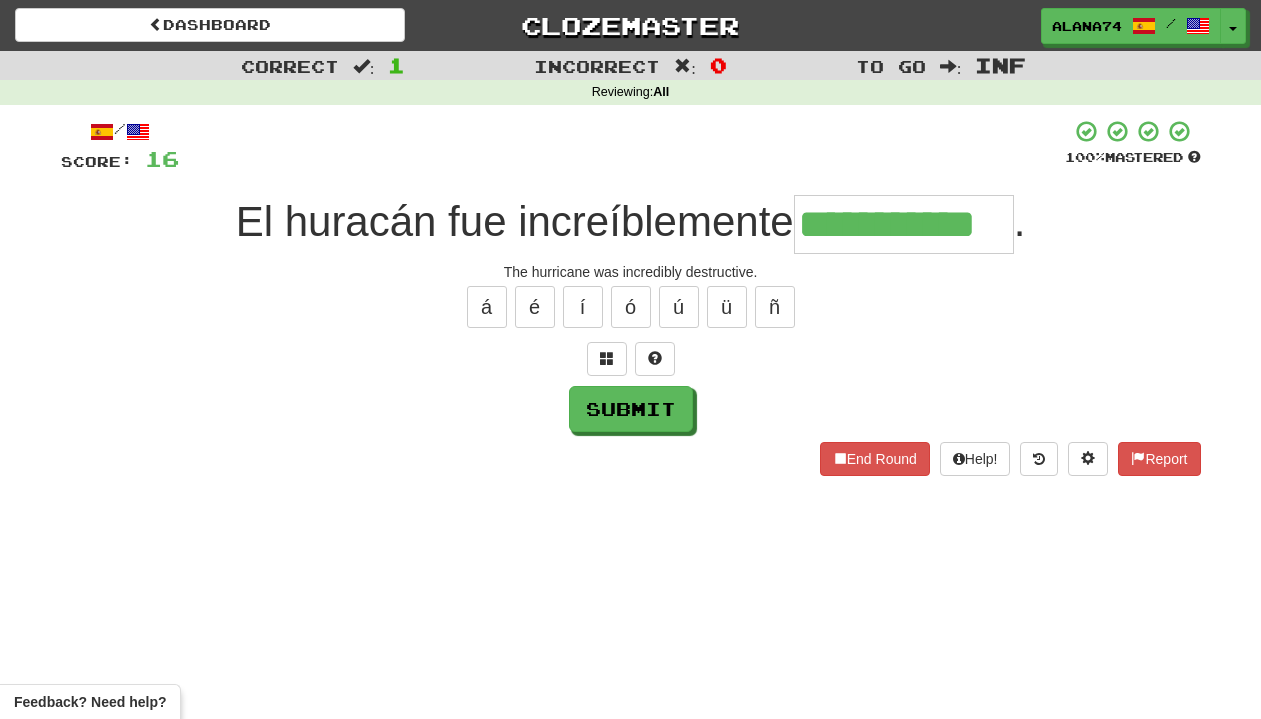 type on "**********" 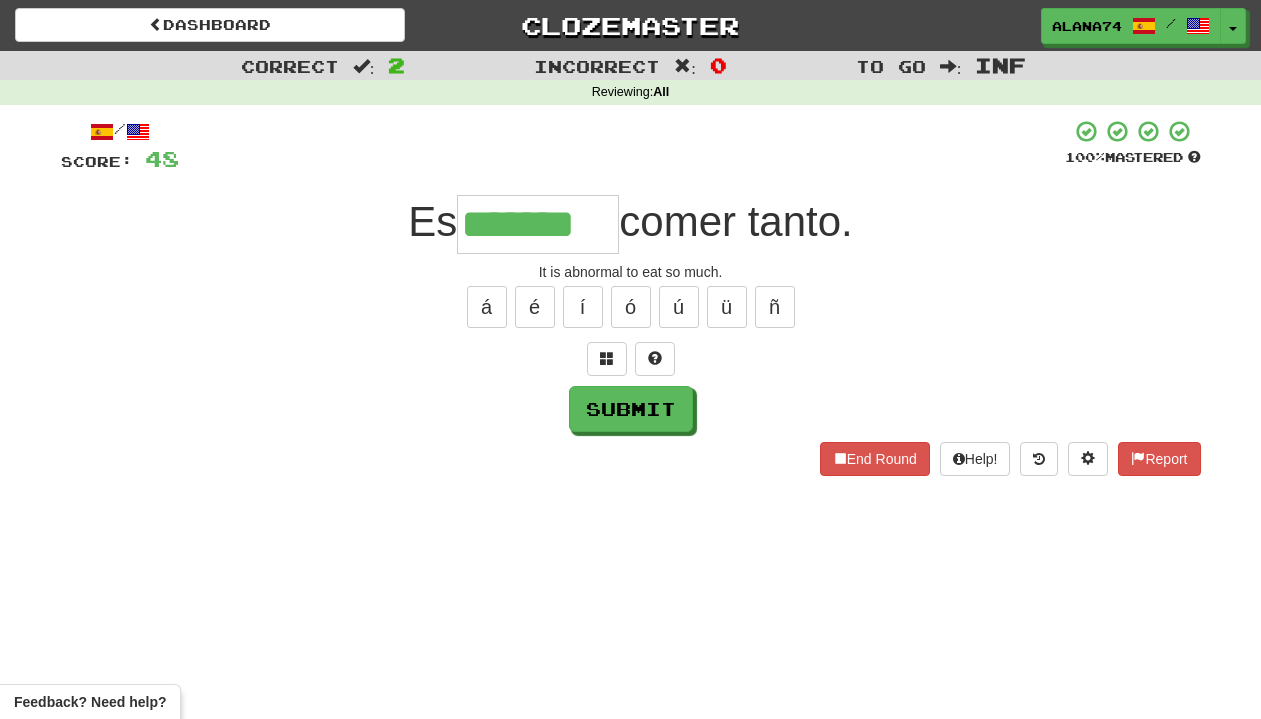 type on "*******" 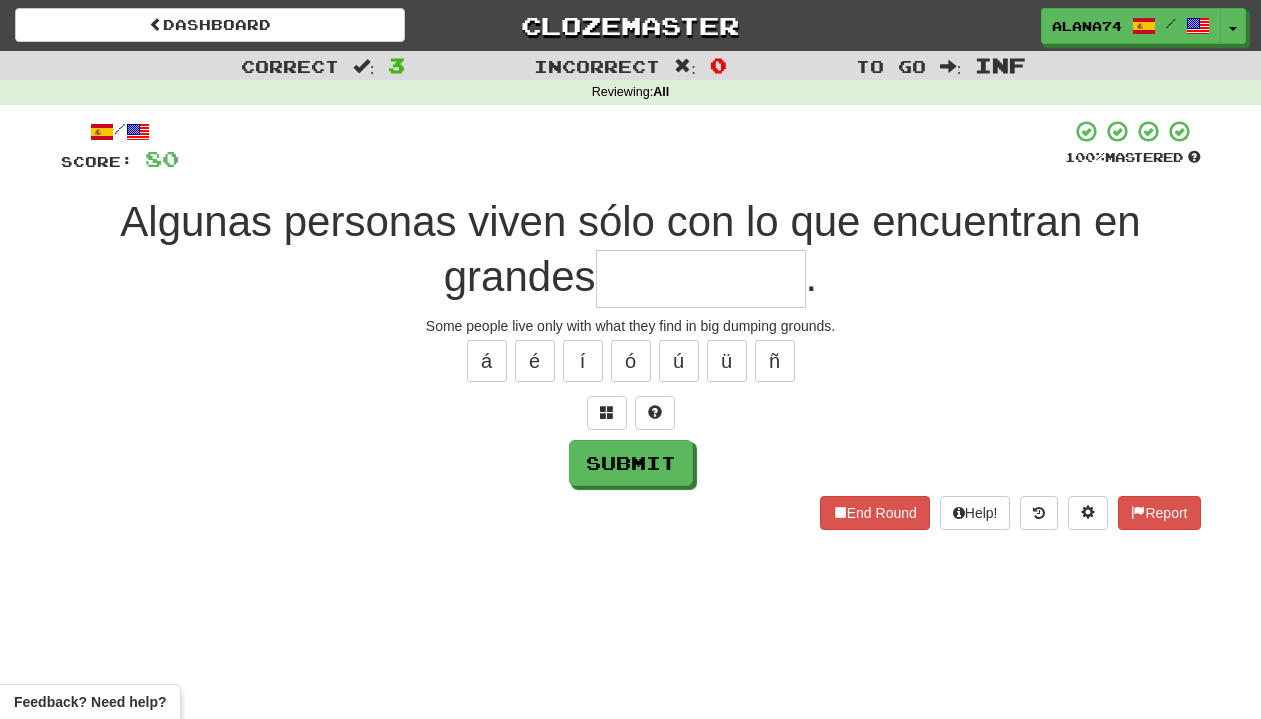 type on "*" 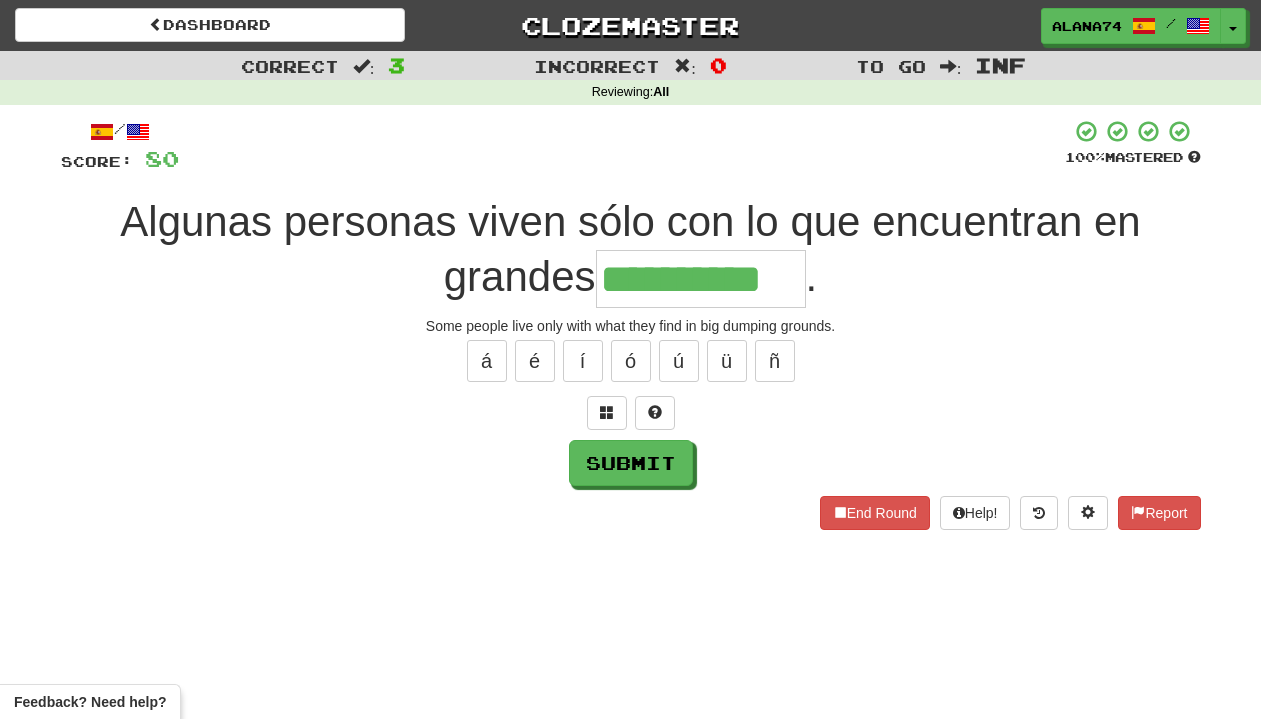 type on "**********" 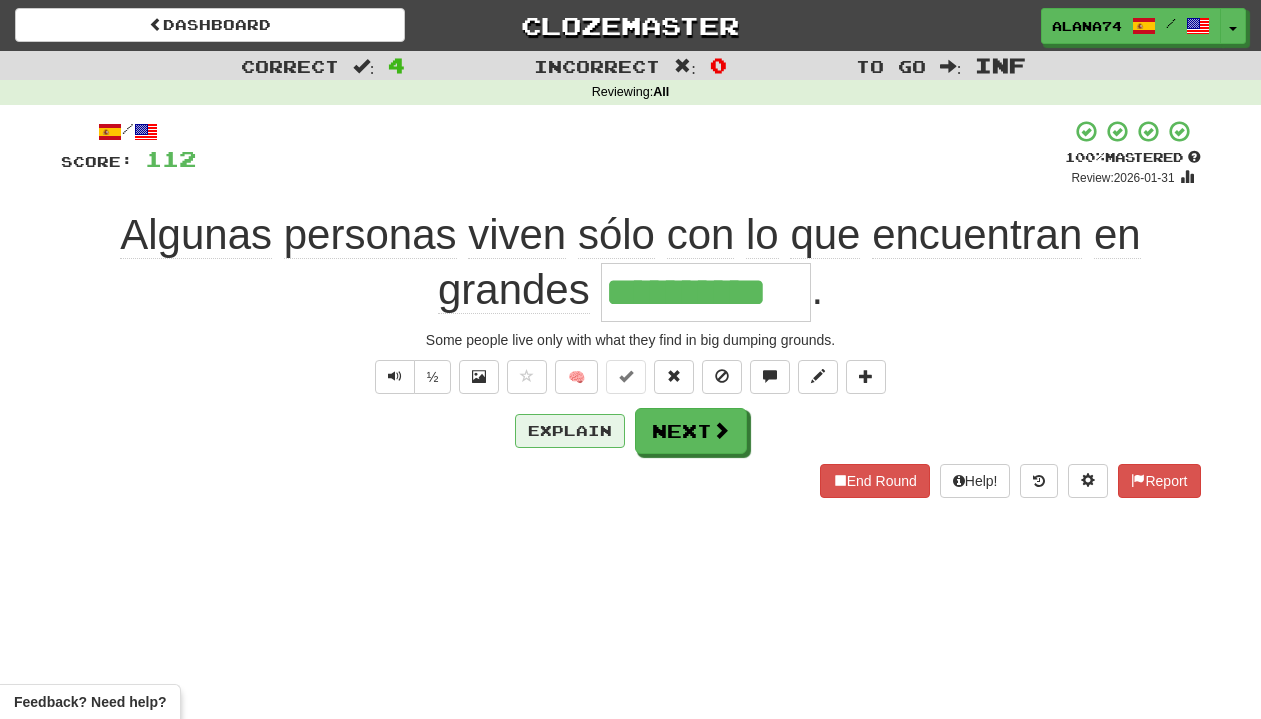 click on "Explain" at bounding box center (570, 431) 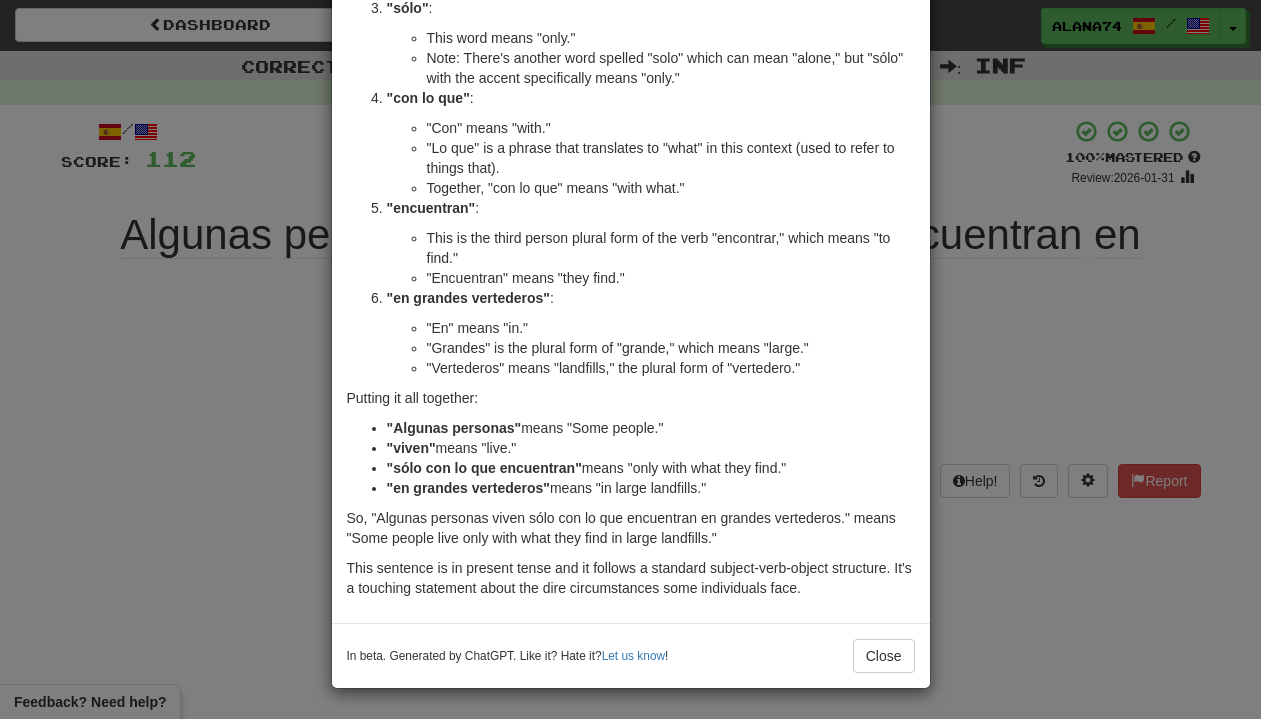 scroll, scrollTop: 329, scrollLeft: 0, axis: vertical 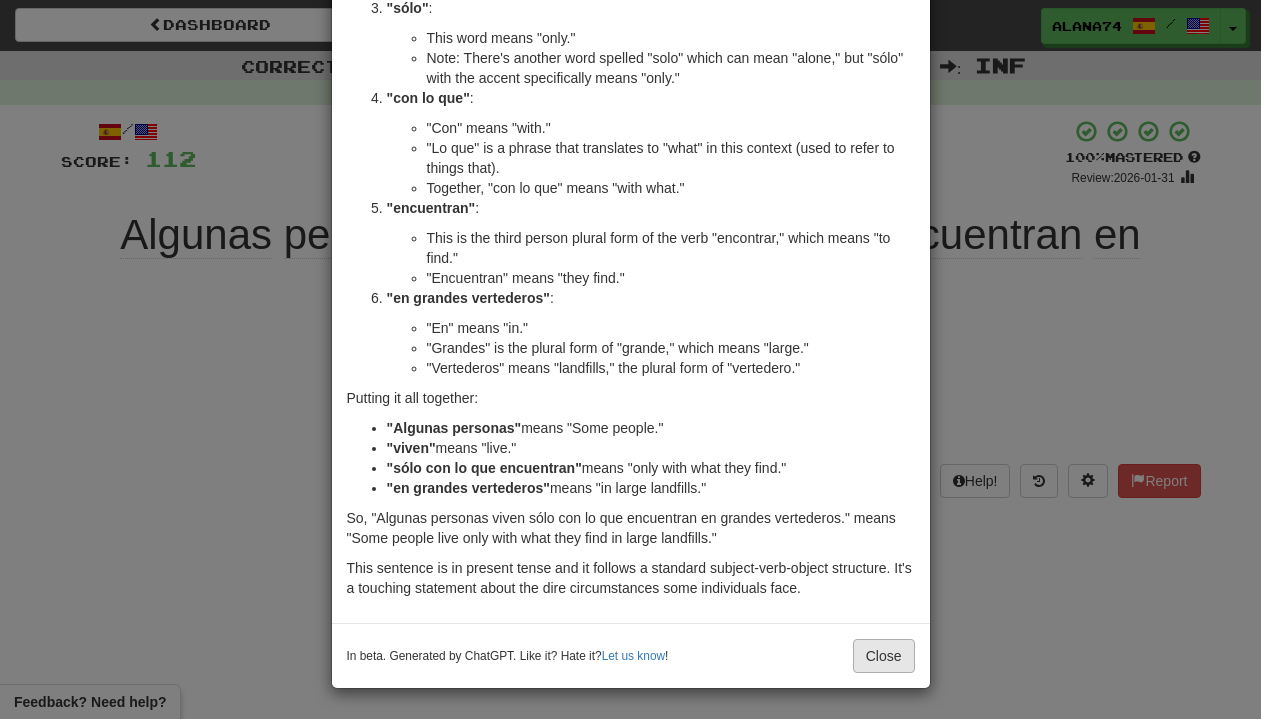 click on "Close" at bounding box center [884, 656] 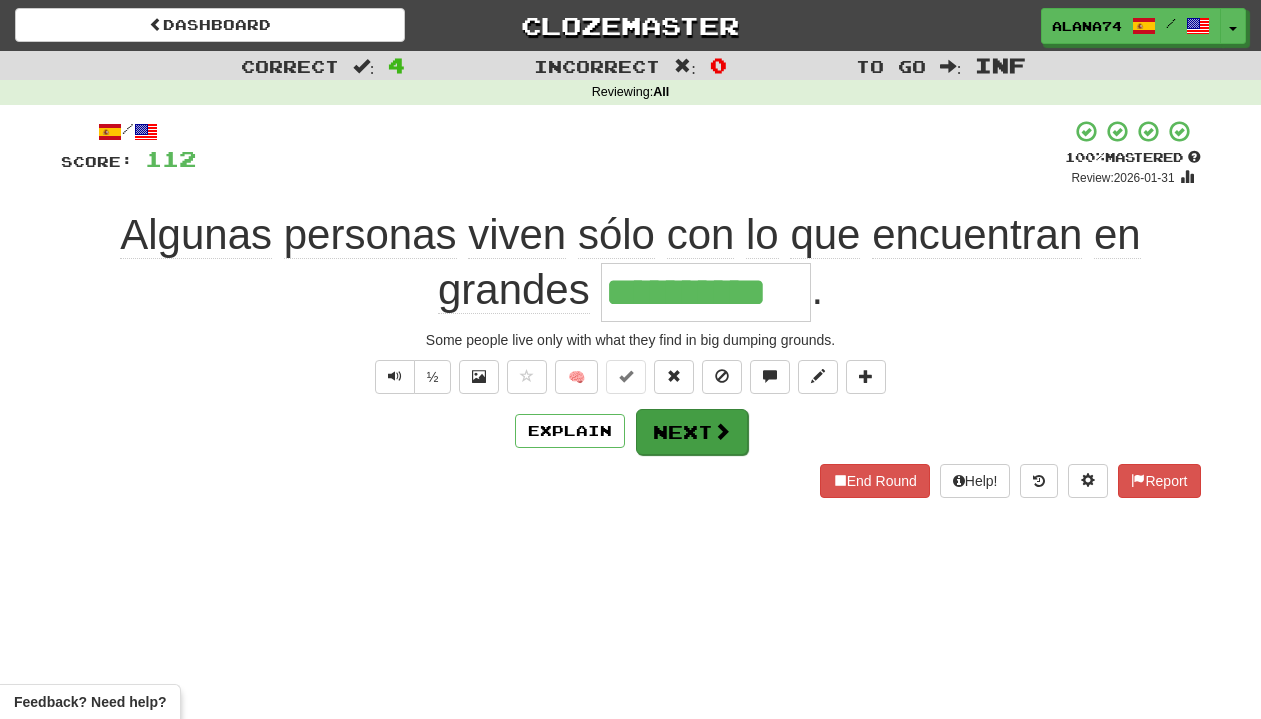 click on "Next" at bounding box center [692, 432] 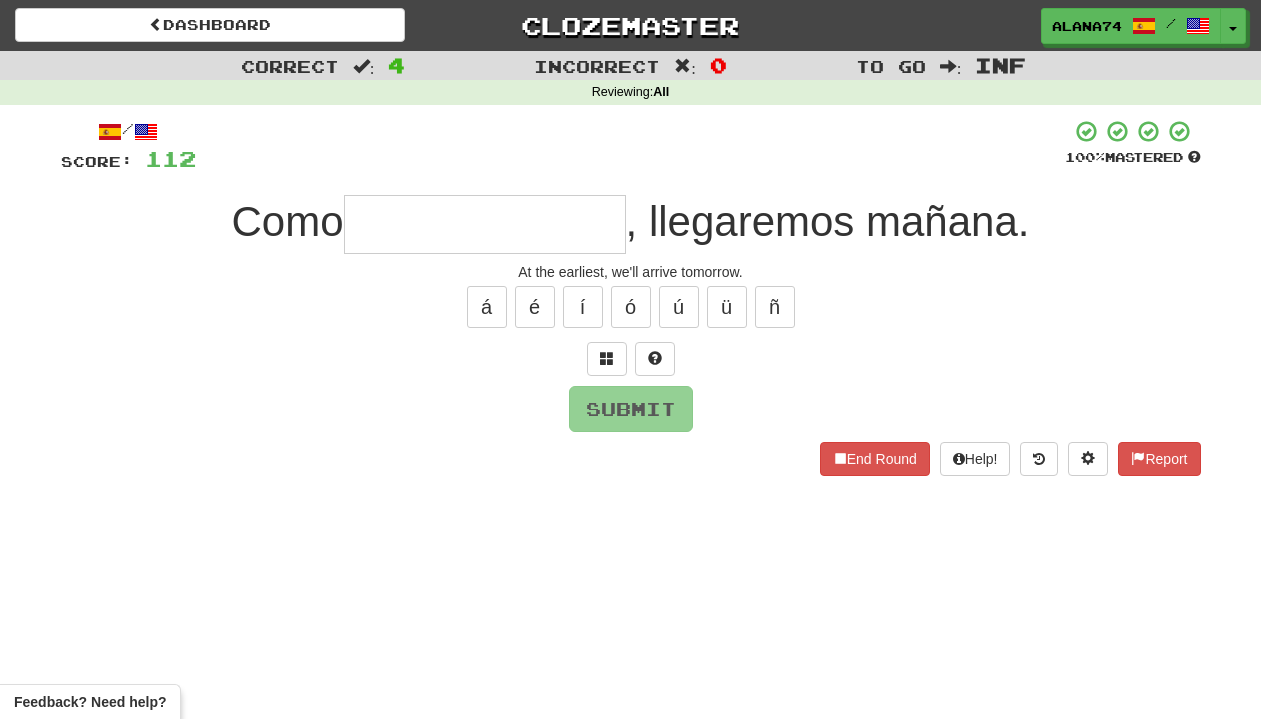 type on "*" 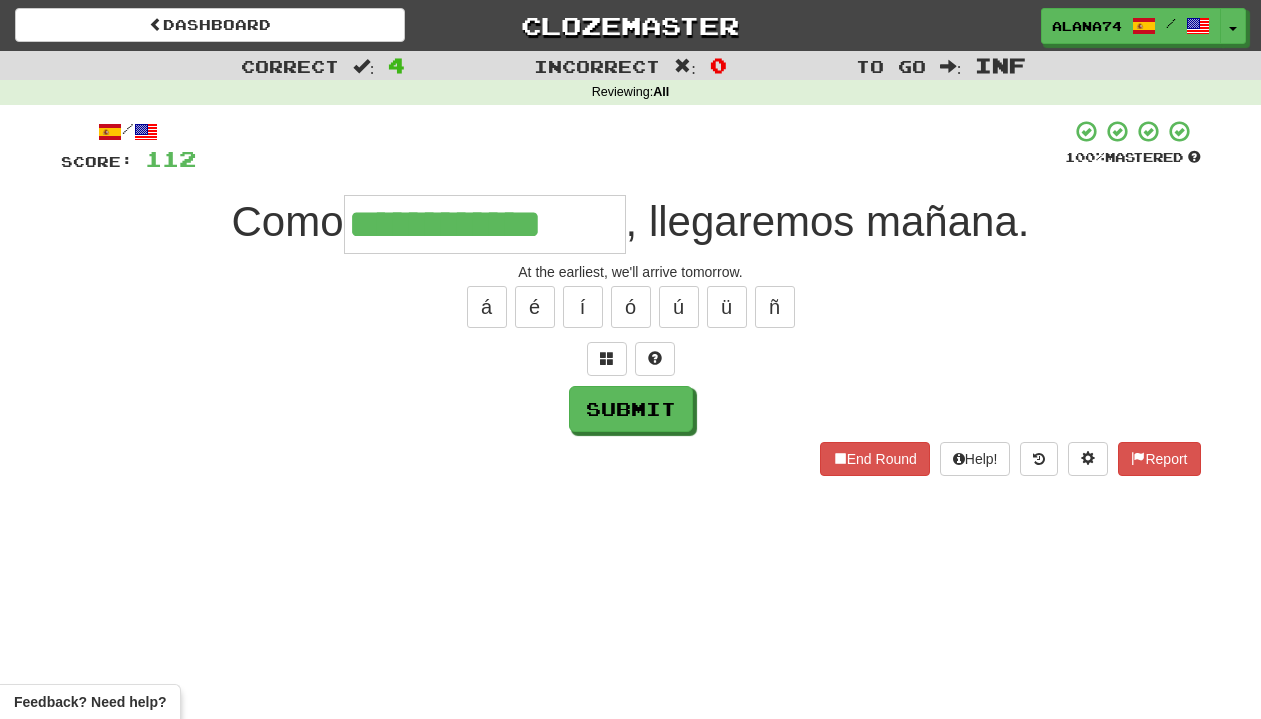 type on "**********" 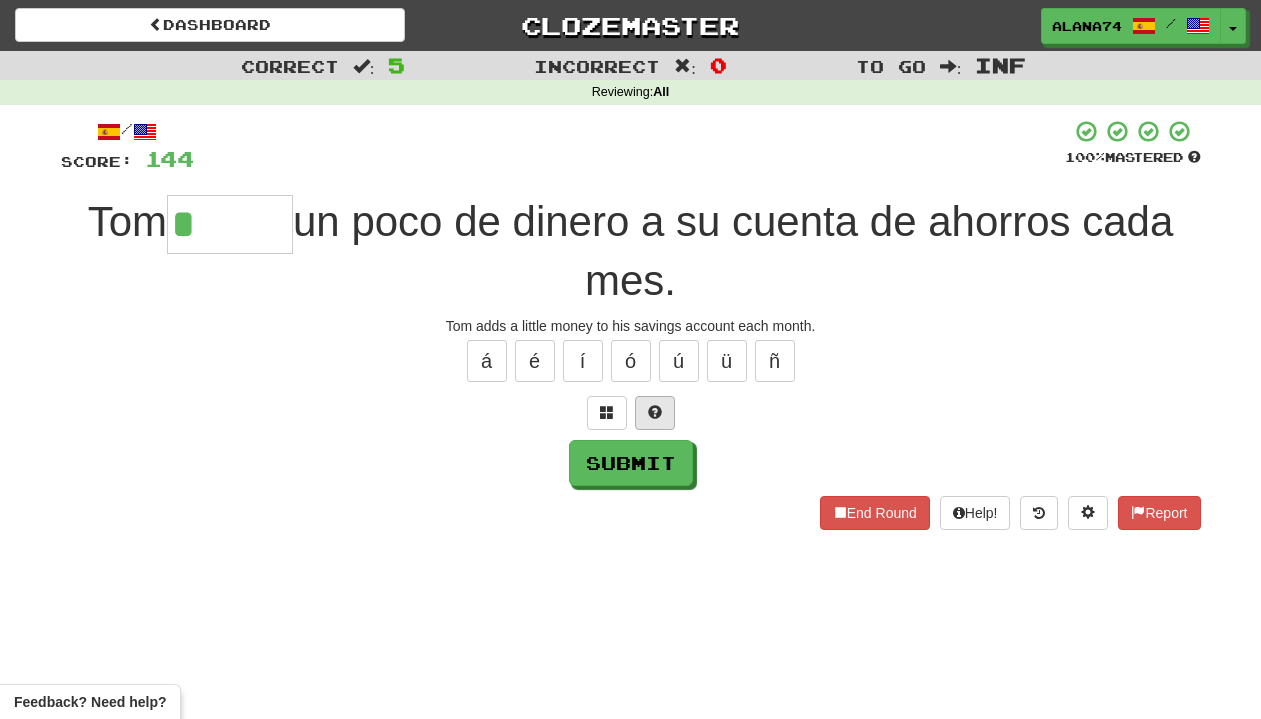 click at bounding box center (655, 412) 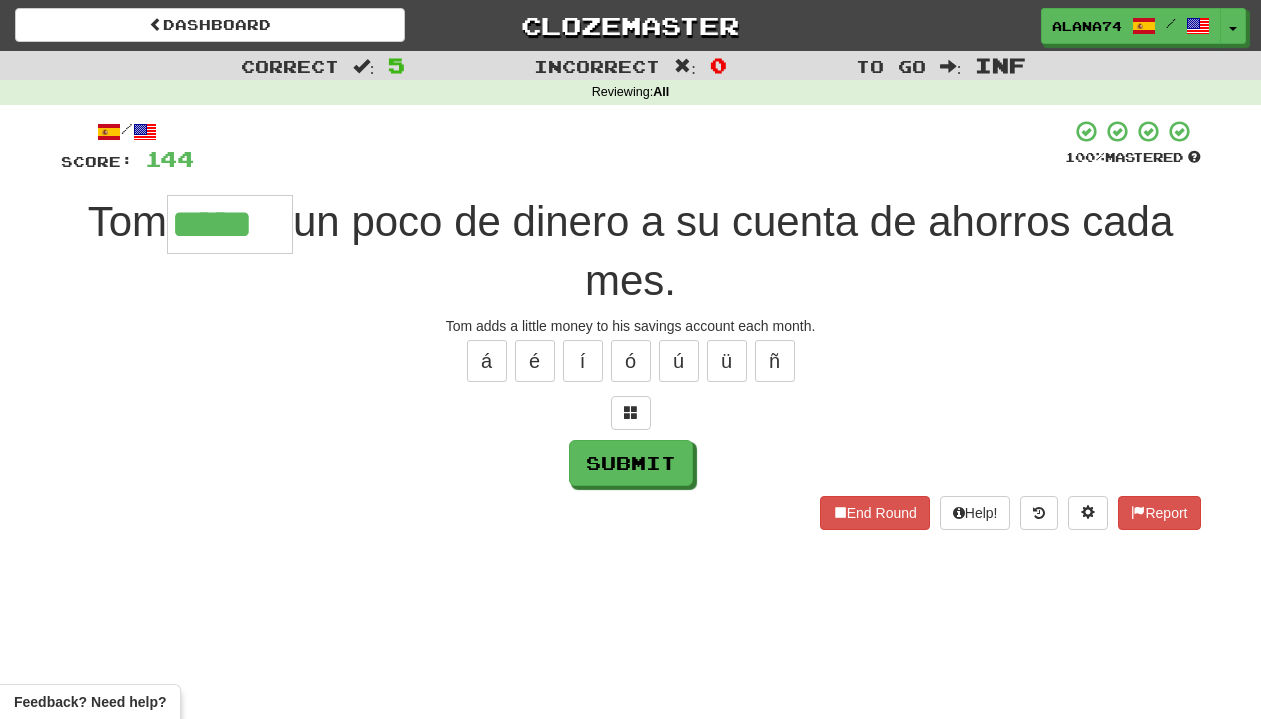 type on "*****" 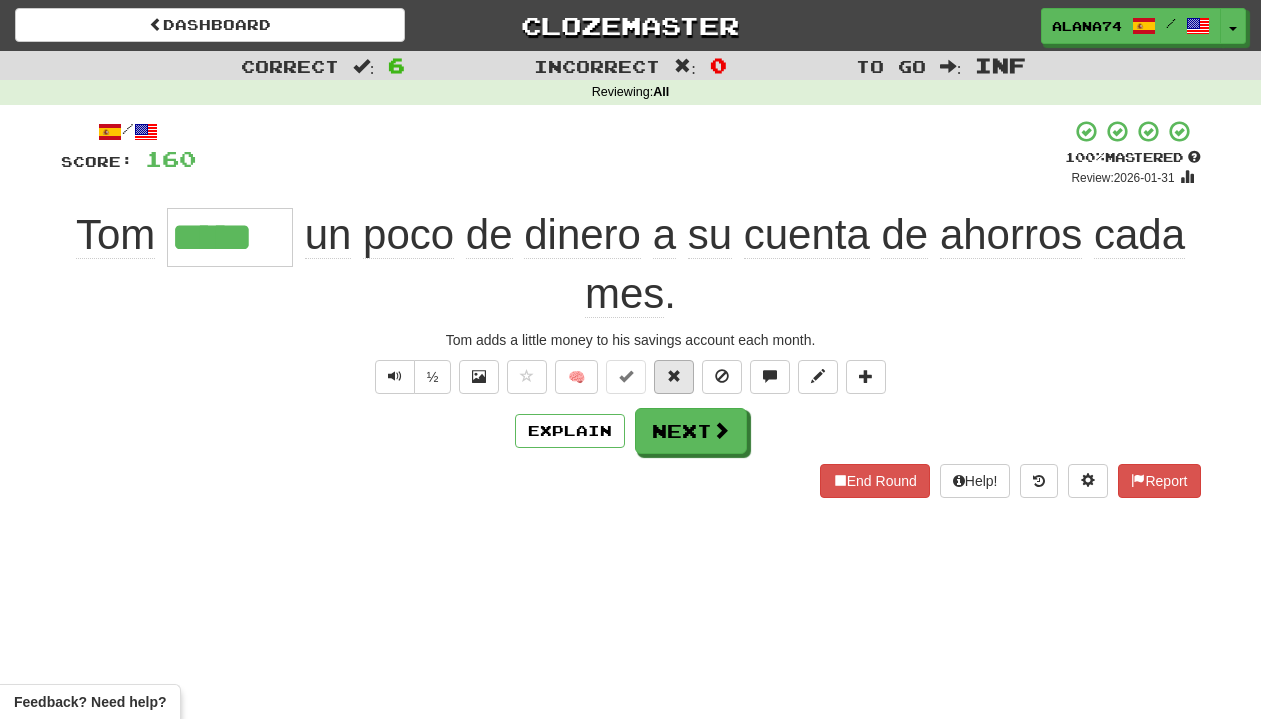 click at bounding box center [674, 376] 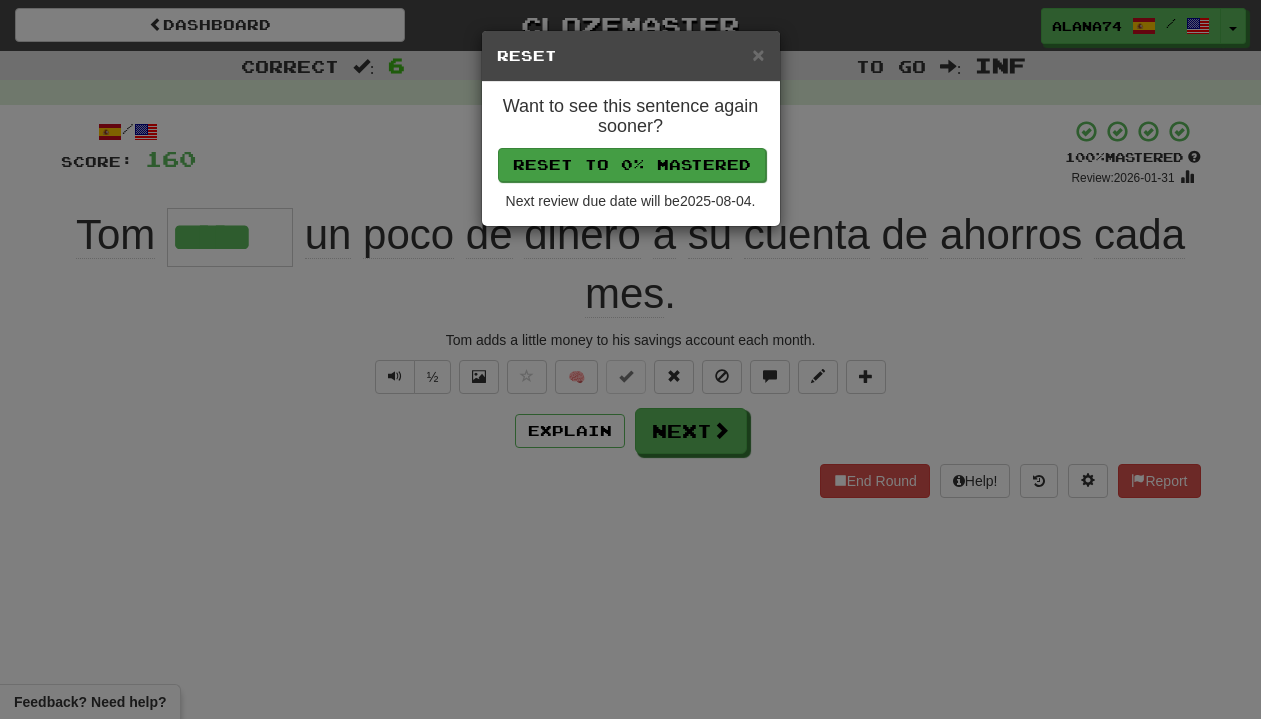 click on "Reset to 0% Mastered" at bounding box center (632, 165) 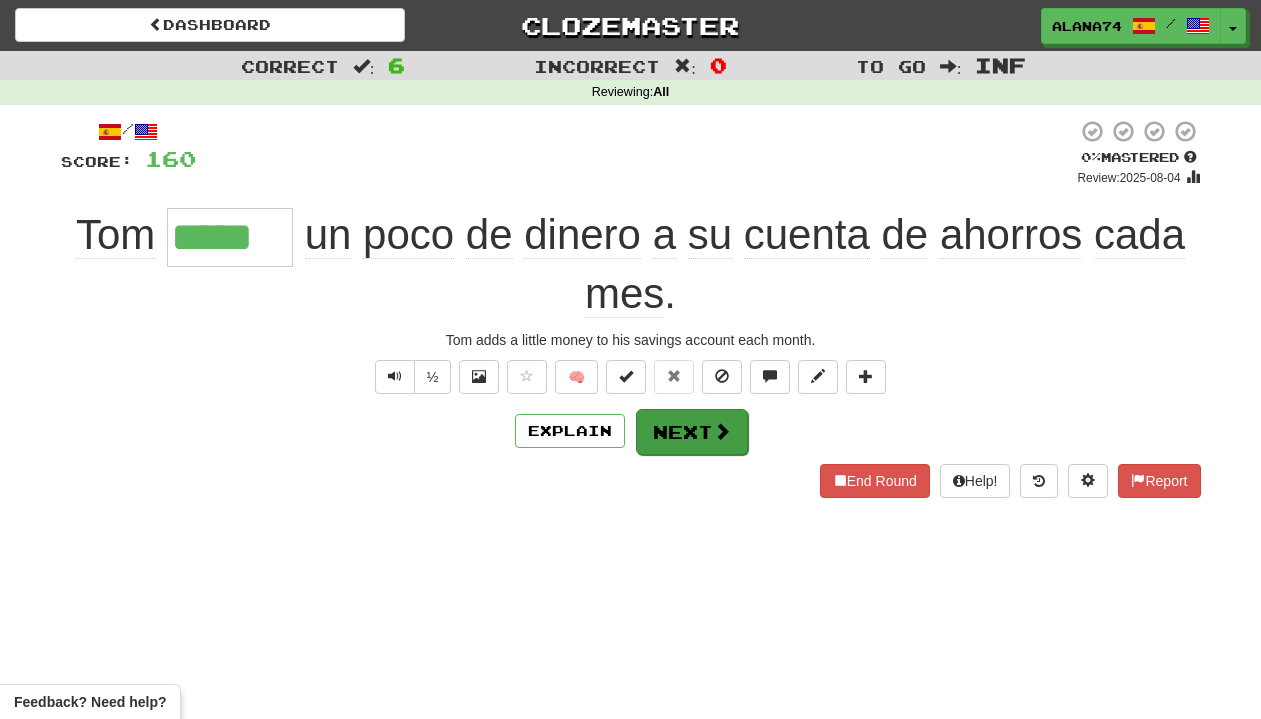 click on "Next" at bounding box center (692, 432) 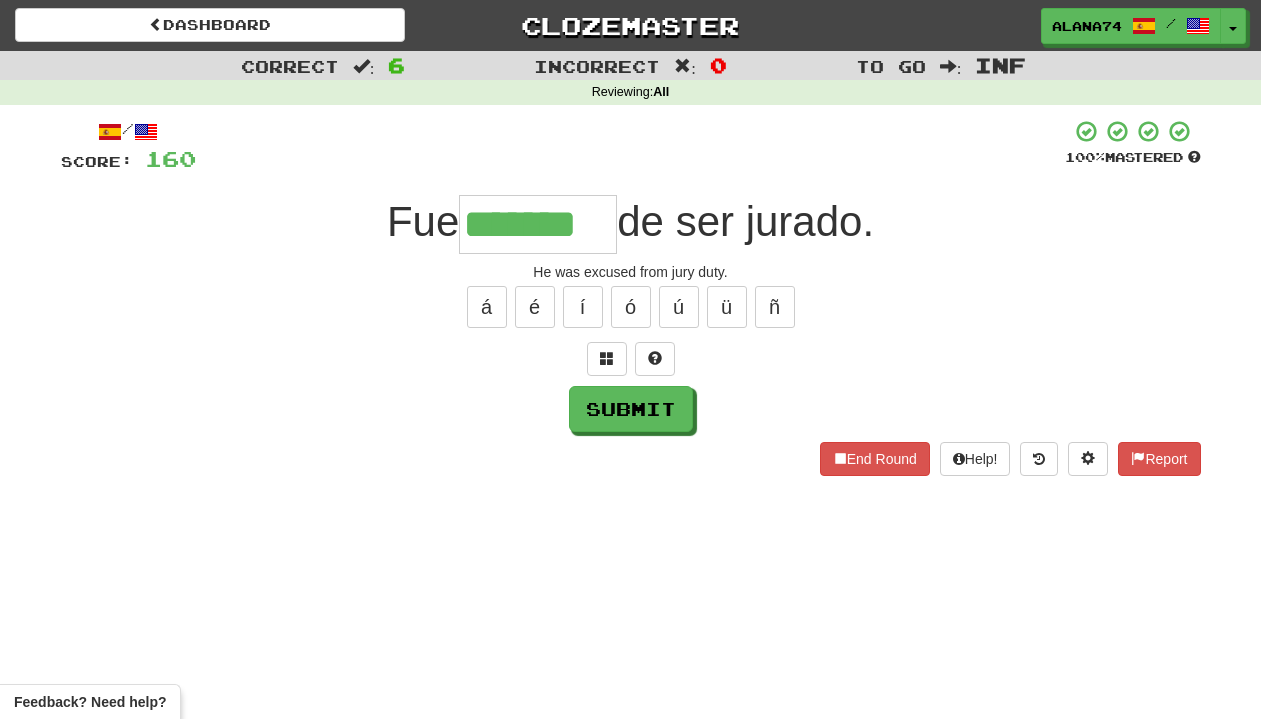 type on "*******" 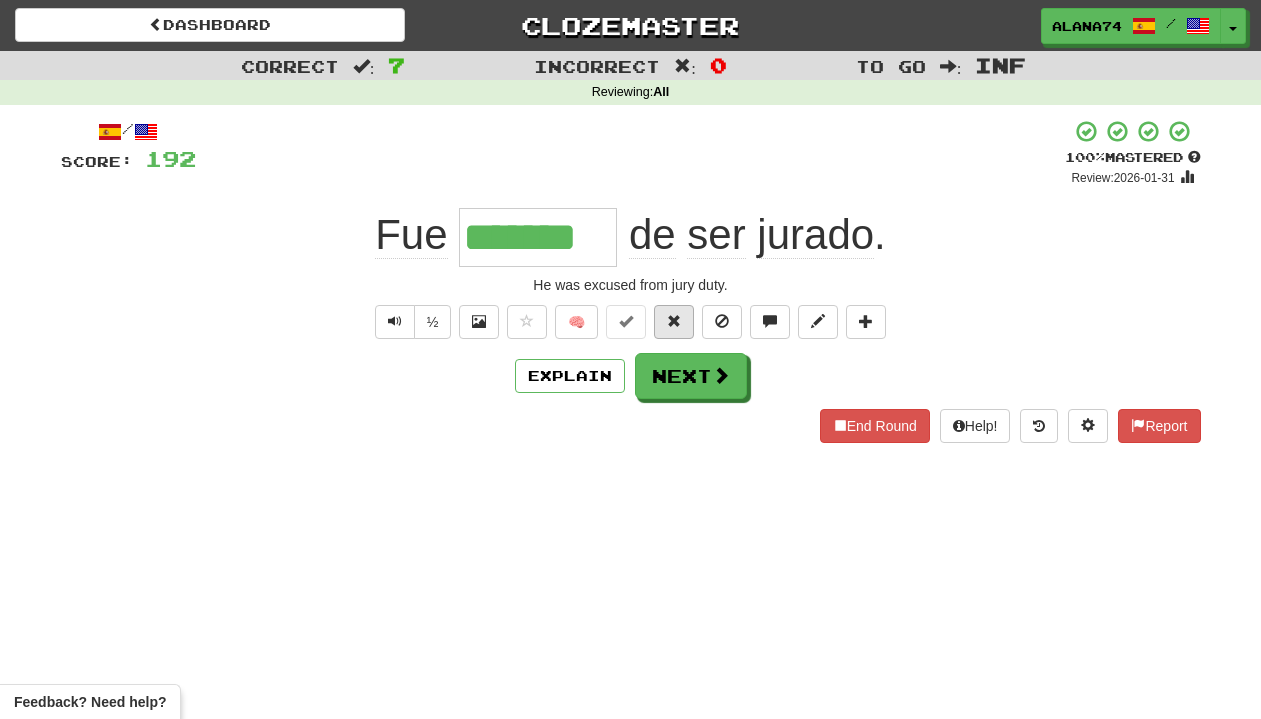click at bounding box center [674, 321] 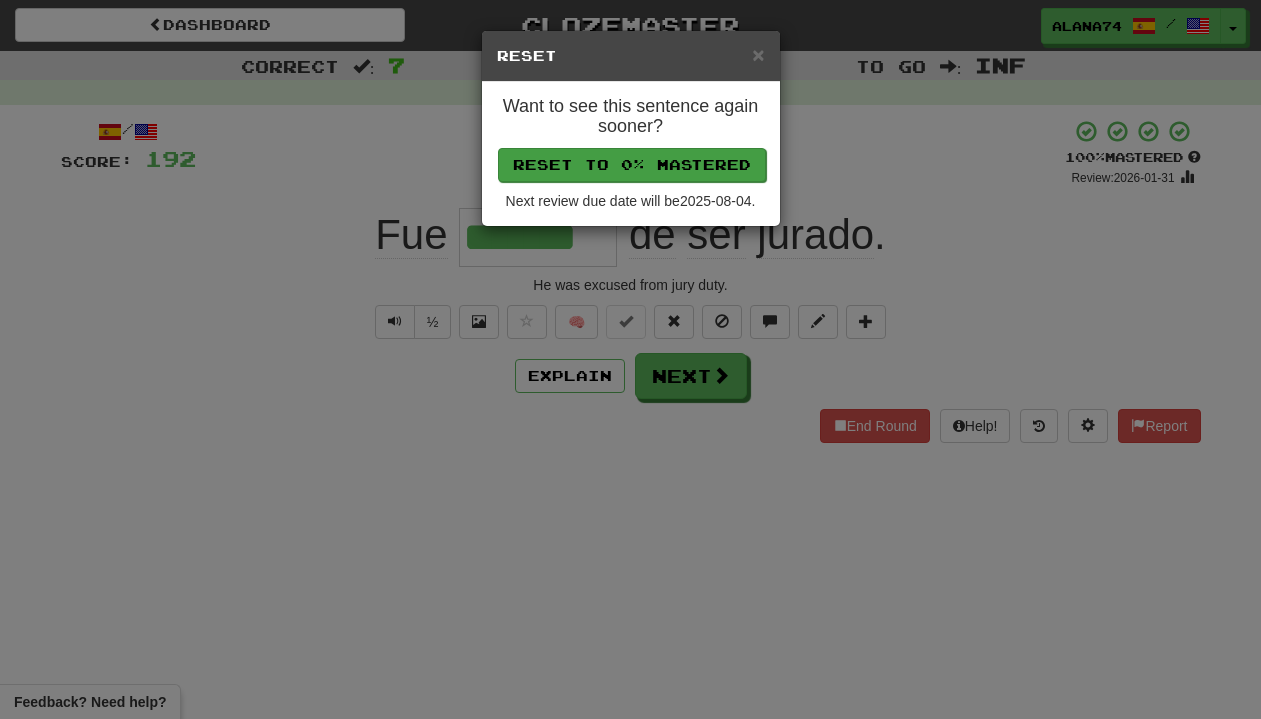 click on "Reset to 0% Mastered" at bounding box center [632, 165] 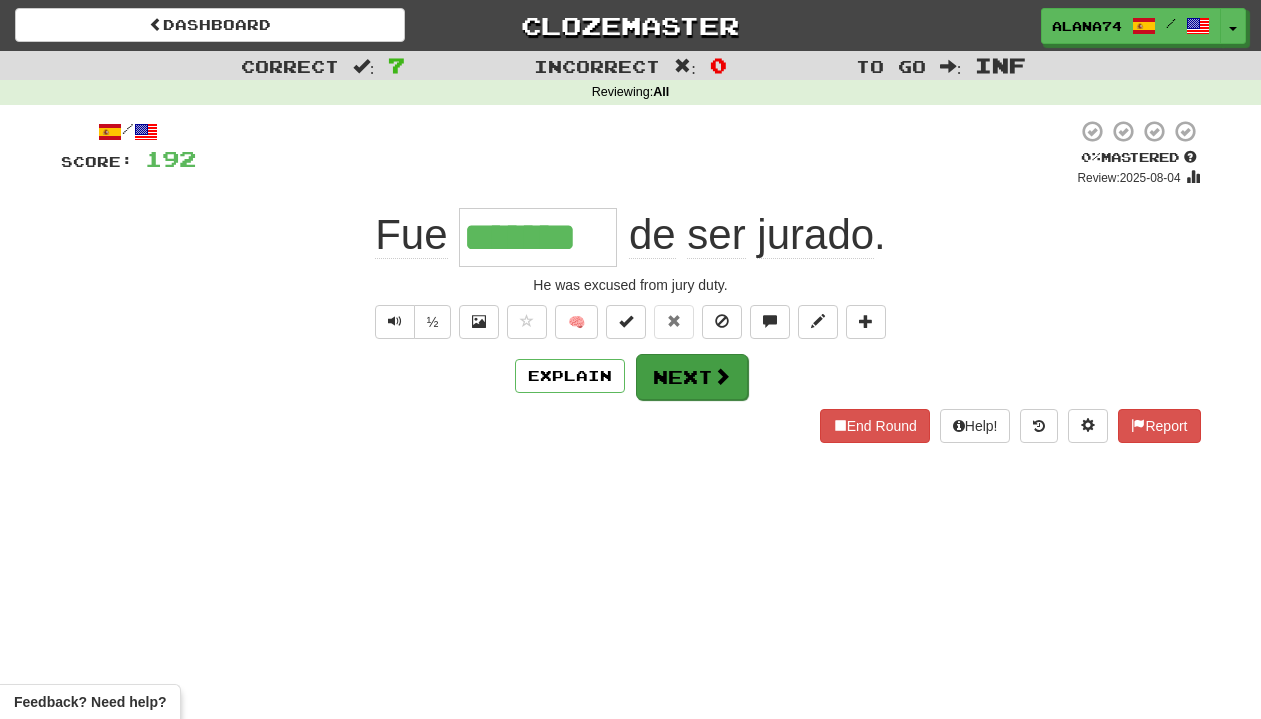 click on "Next" at bounding box center (692, 377) 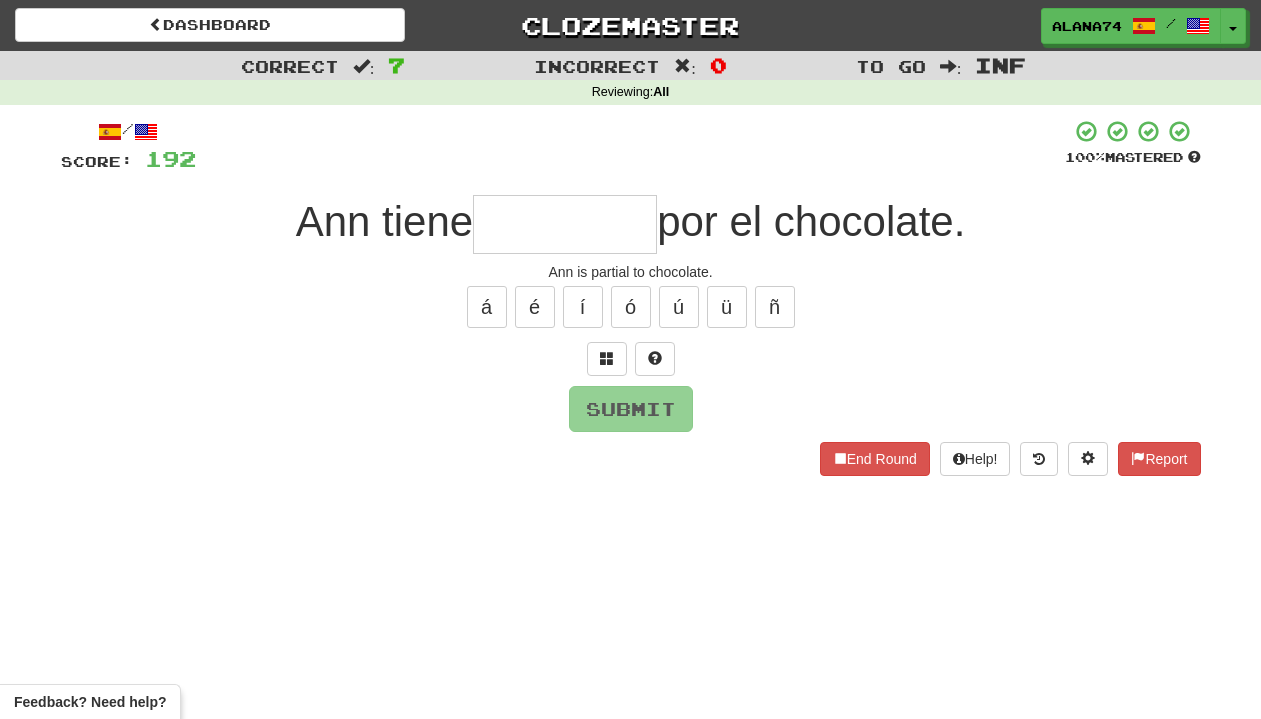 type on "*" 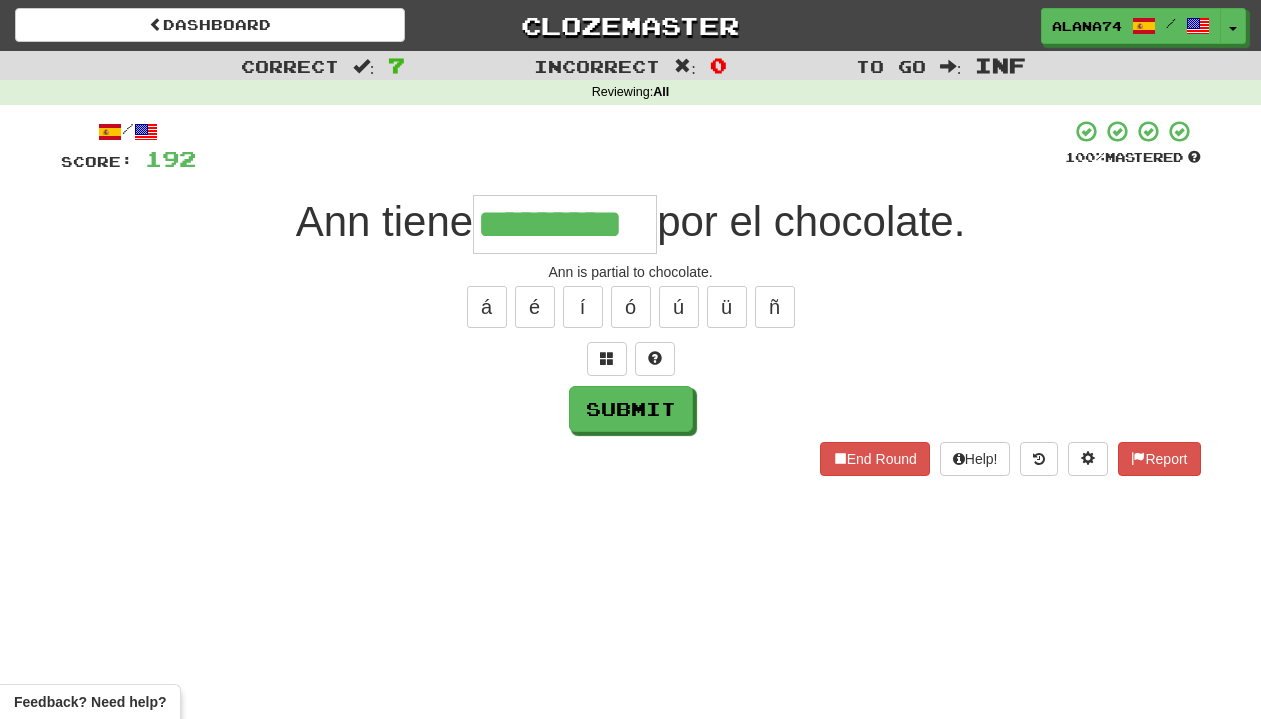 type on "*********" 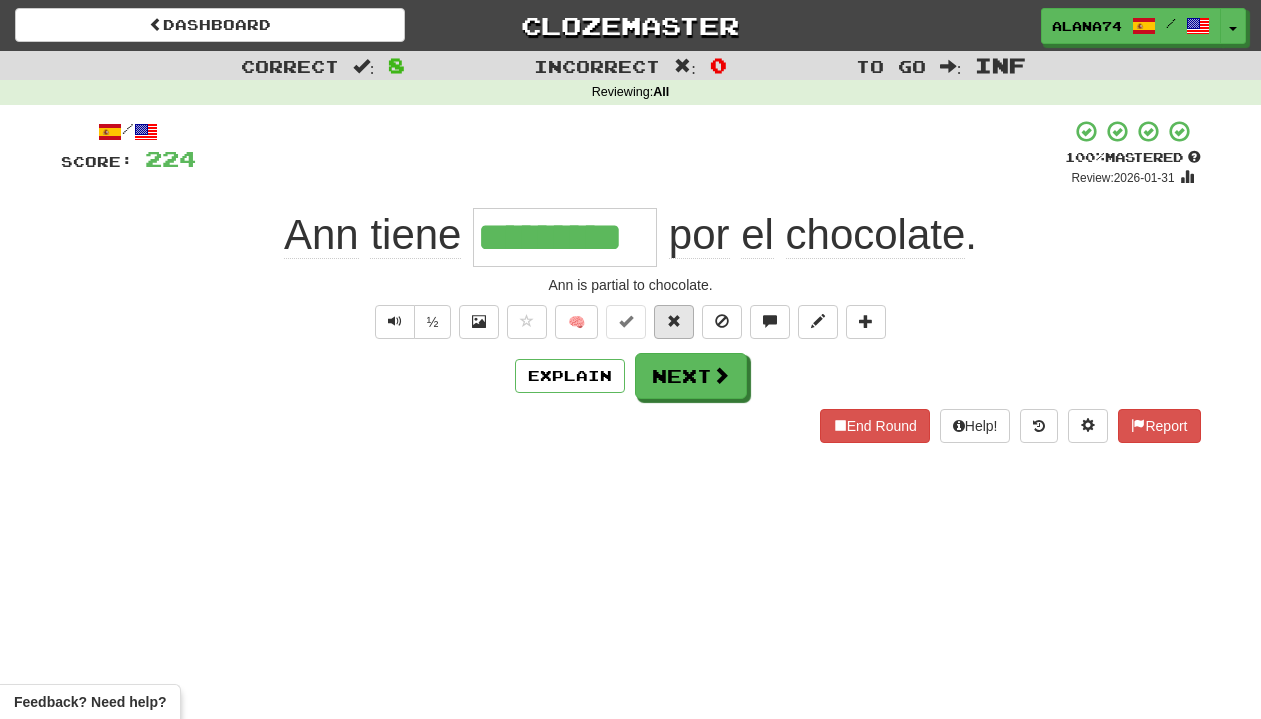 click at bounding box center [674, 321] 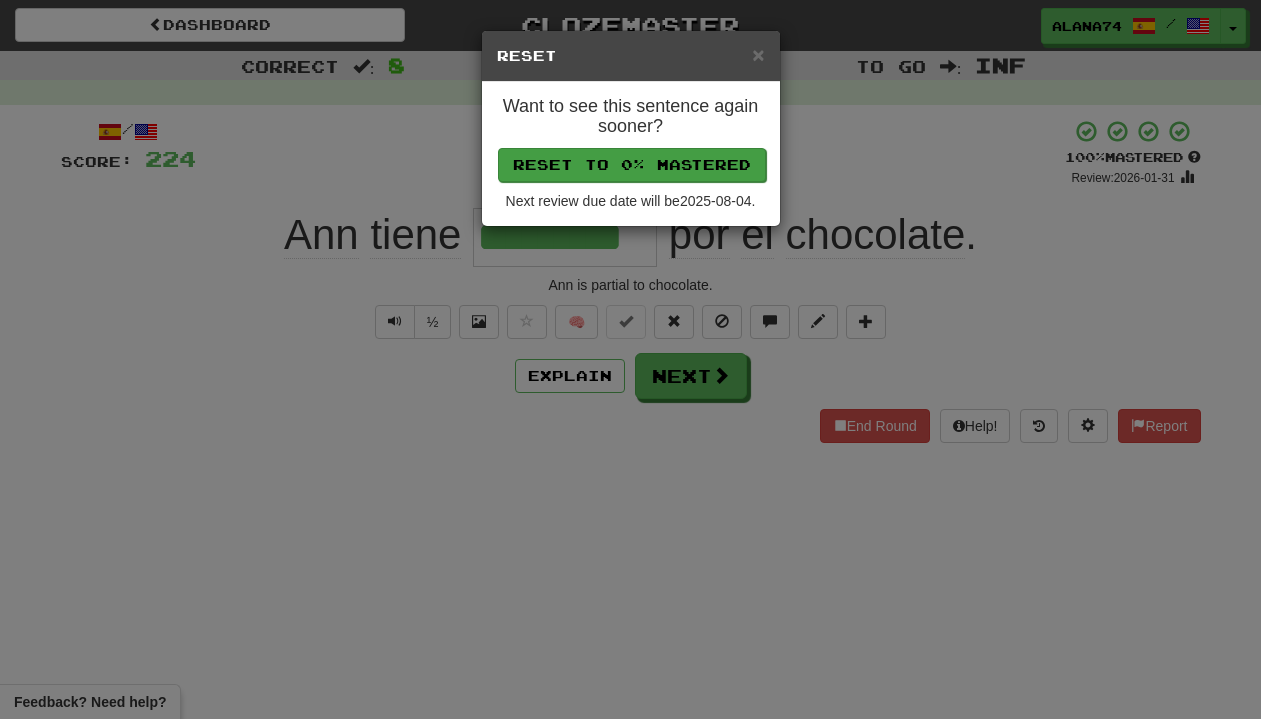 click on "Reset to 0% Mastered" at bounding box center (632, 165) 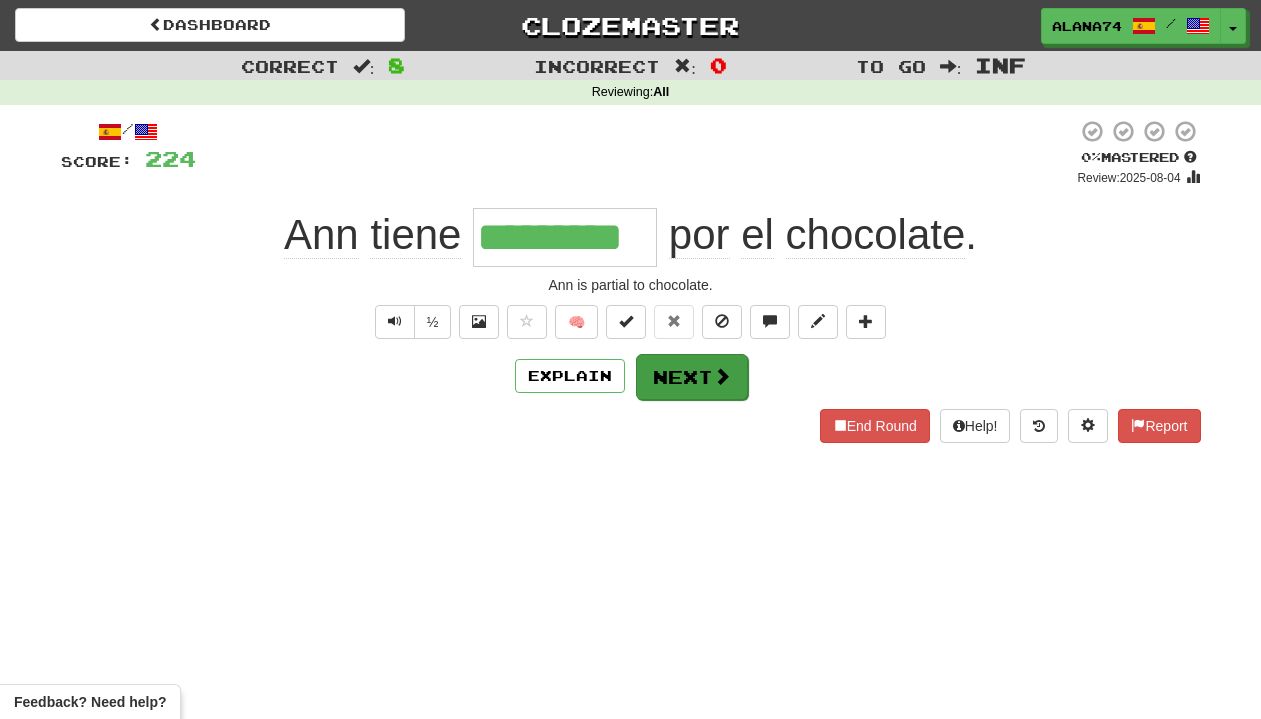 click on "Next" at bounding box center [692, 377] 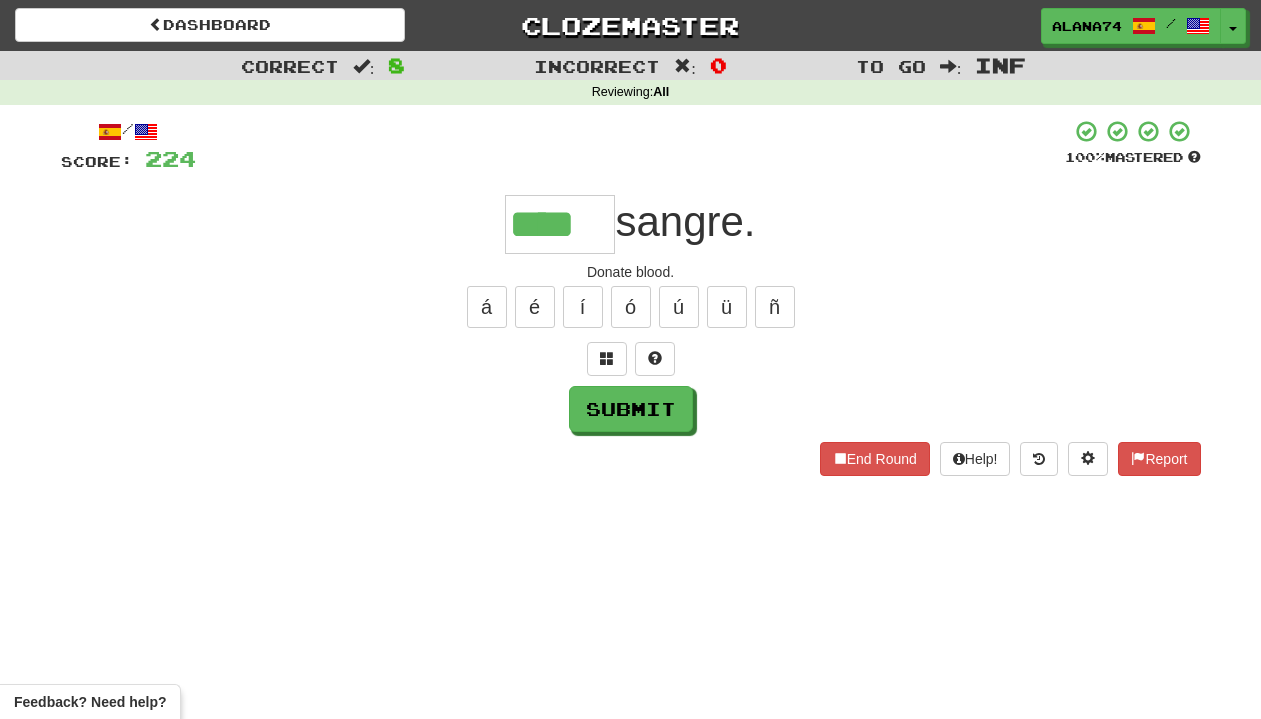 type on "****" 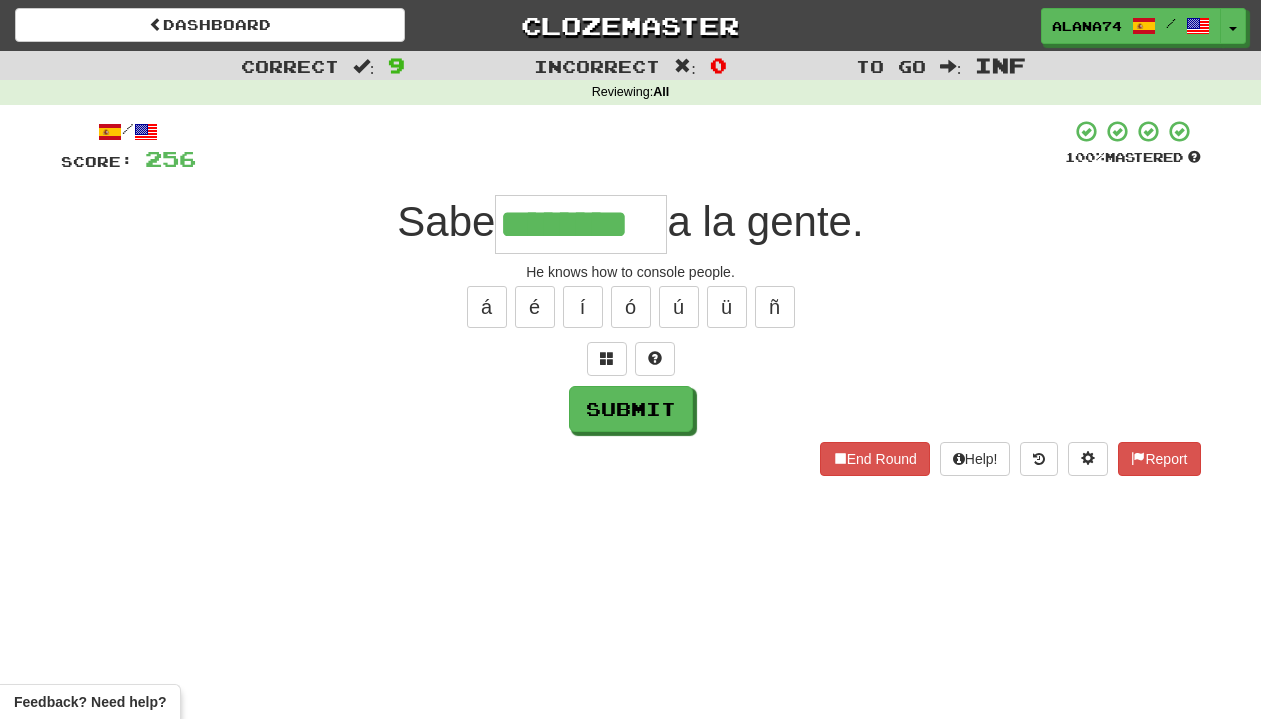 type on "********" 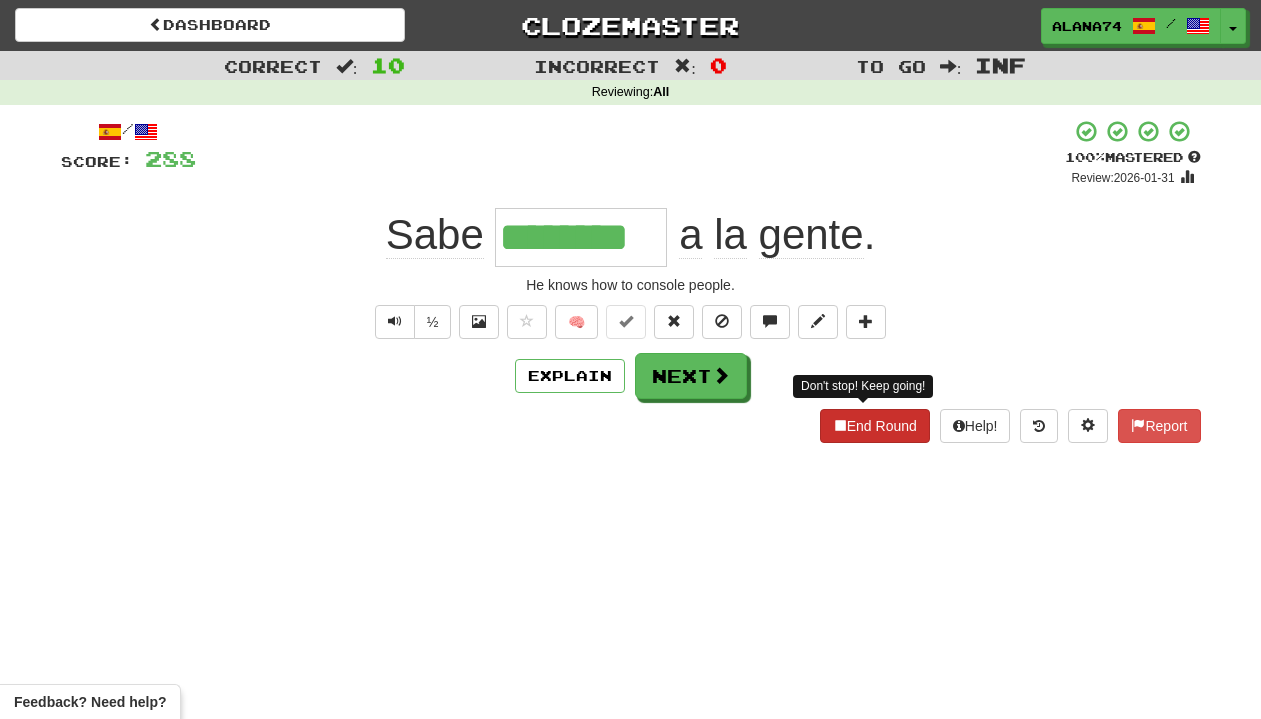 click on "End Round" at bounding box center (875, 426) 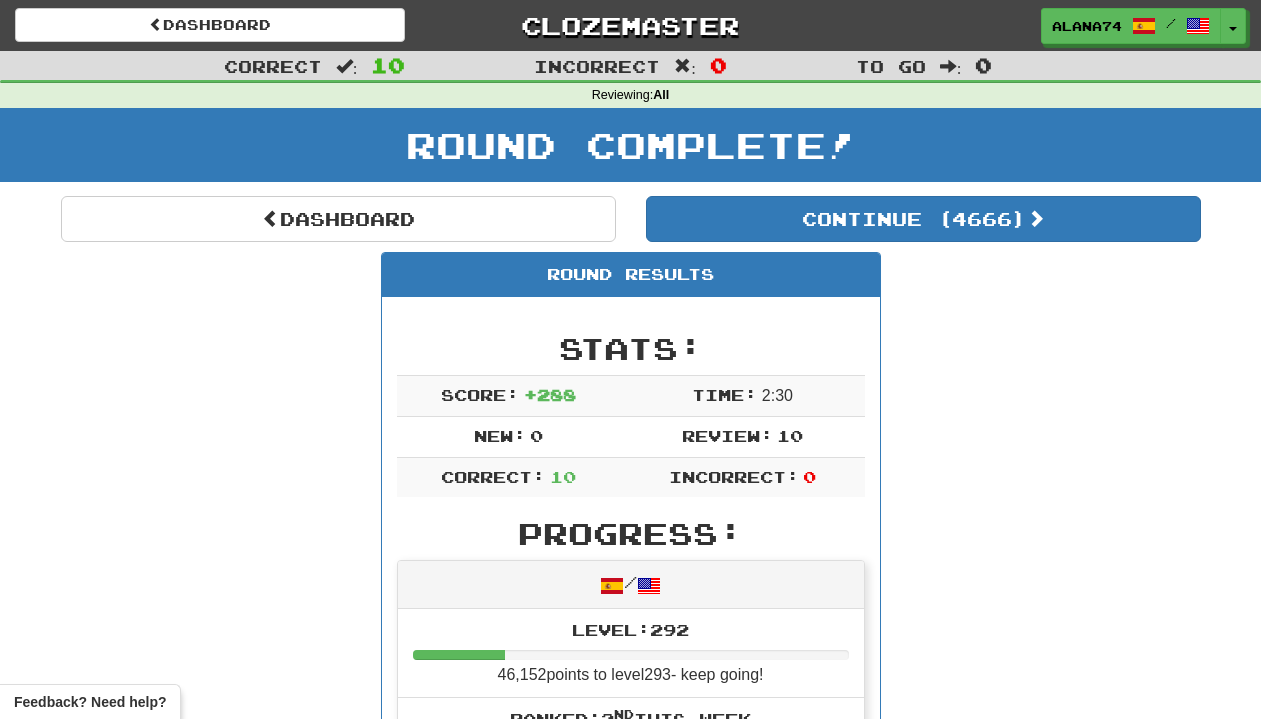 scroll, scrollTop: 0, scrollLeft: 0, axis: both 